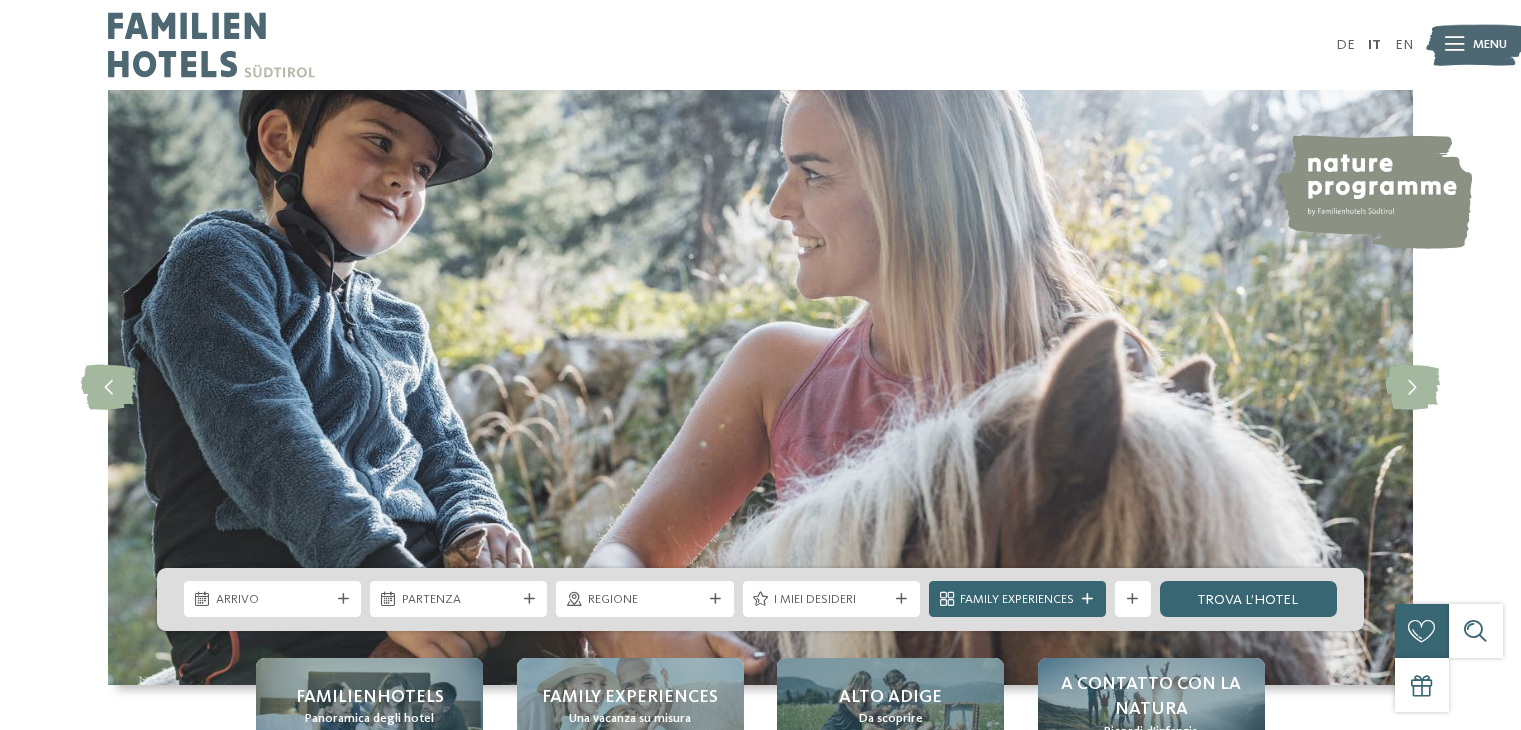 scroll, scrollTop: 492, scrollLeft: 0, axis: vertical 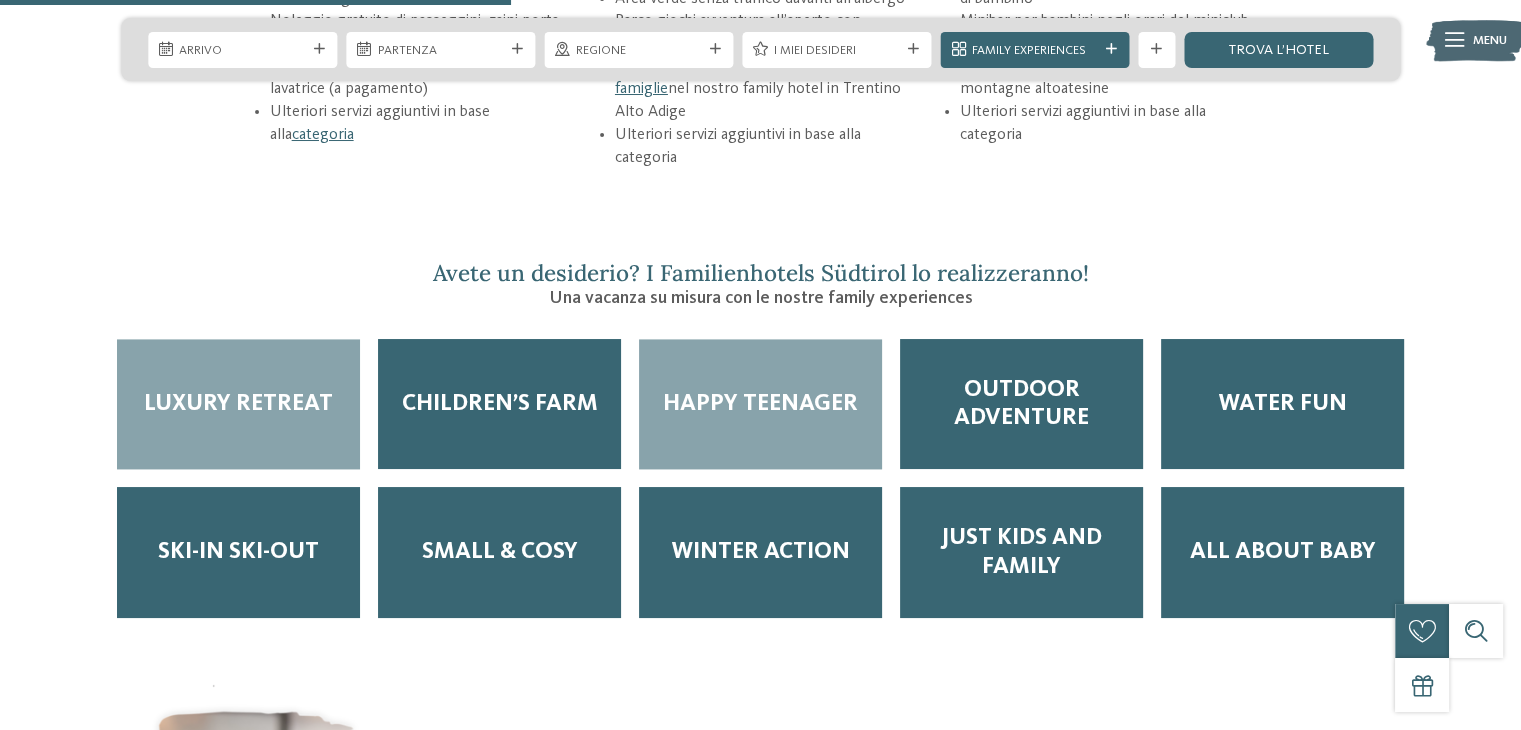 click on "Happy teenager" at bounding box center (760, 404) 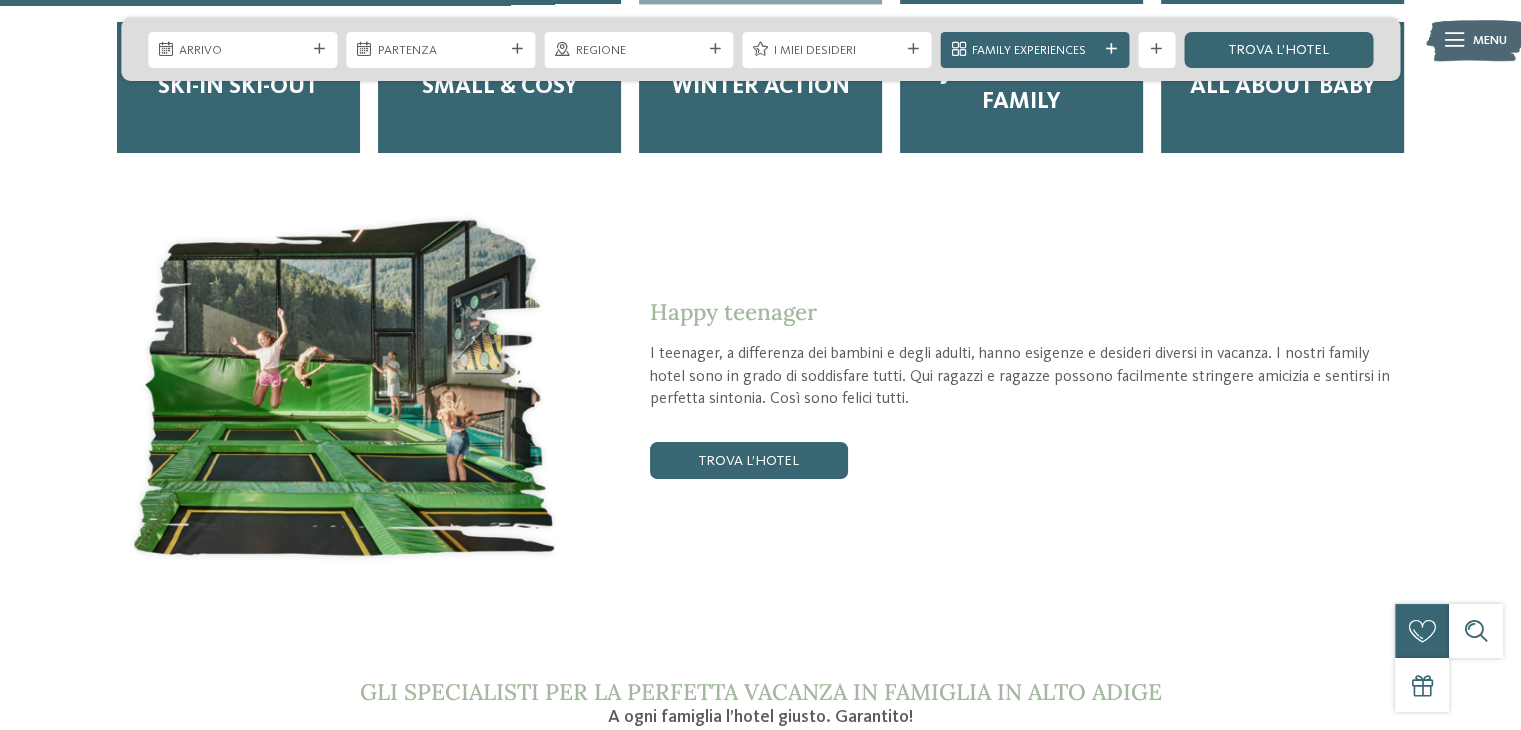 scroll, scrollTop: 3300, scrollLeft: 0, axis: vertical 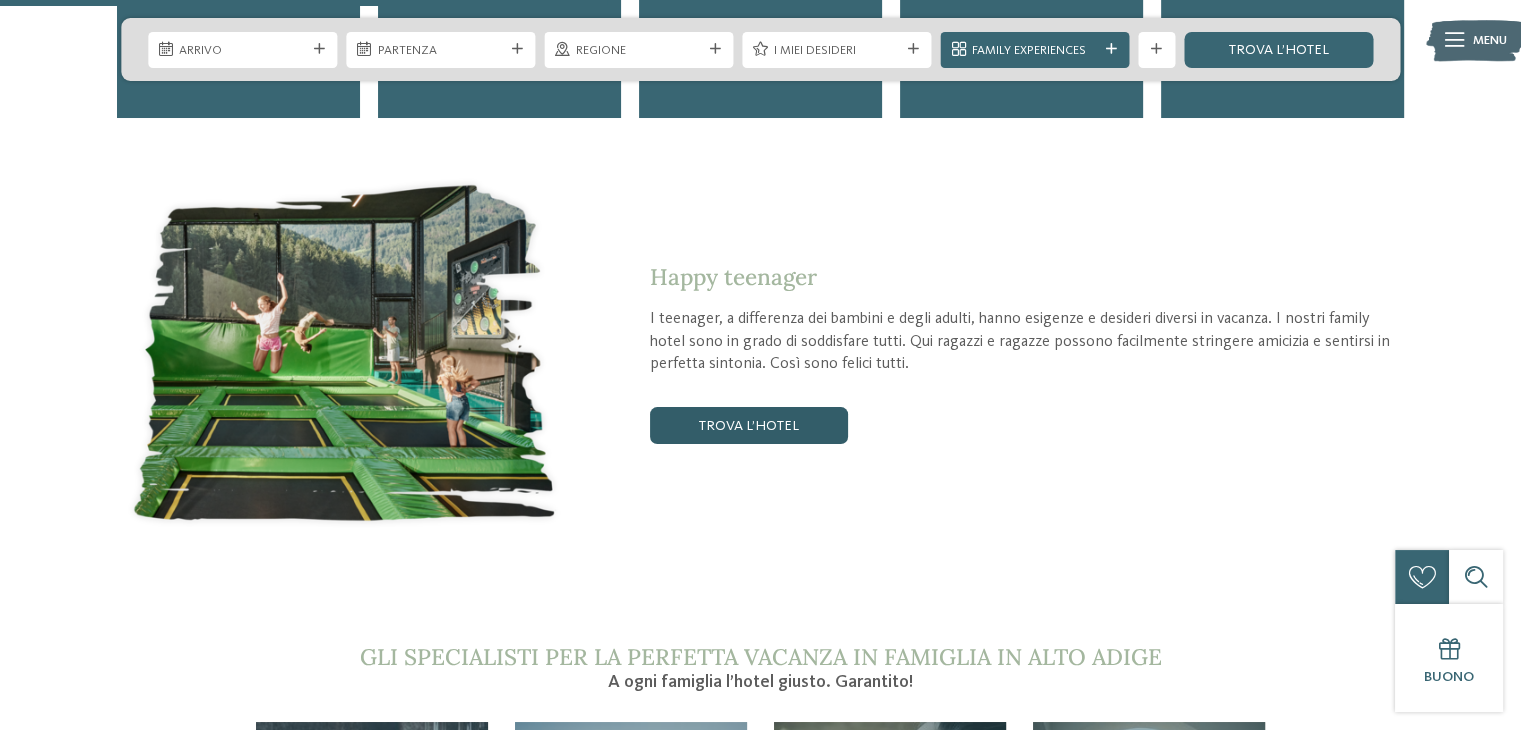 click on "trova l’hotel" at bounding box center [749, 425] 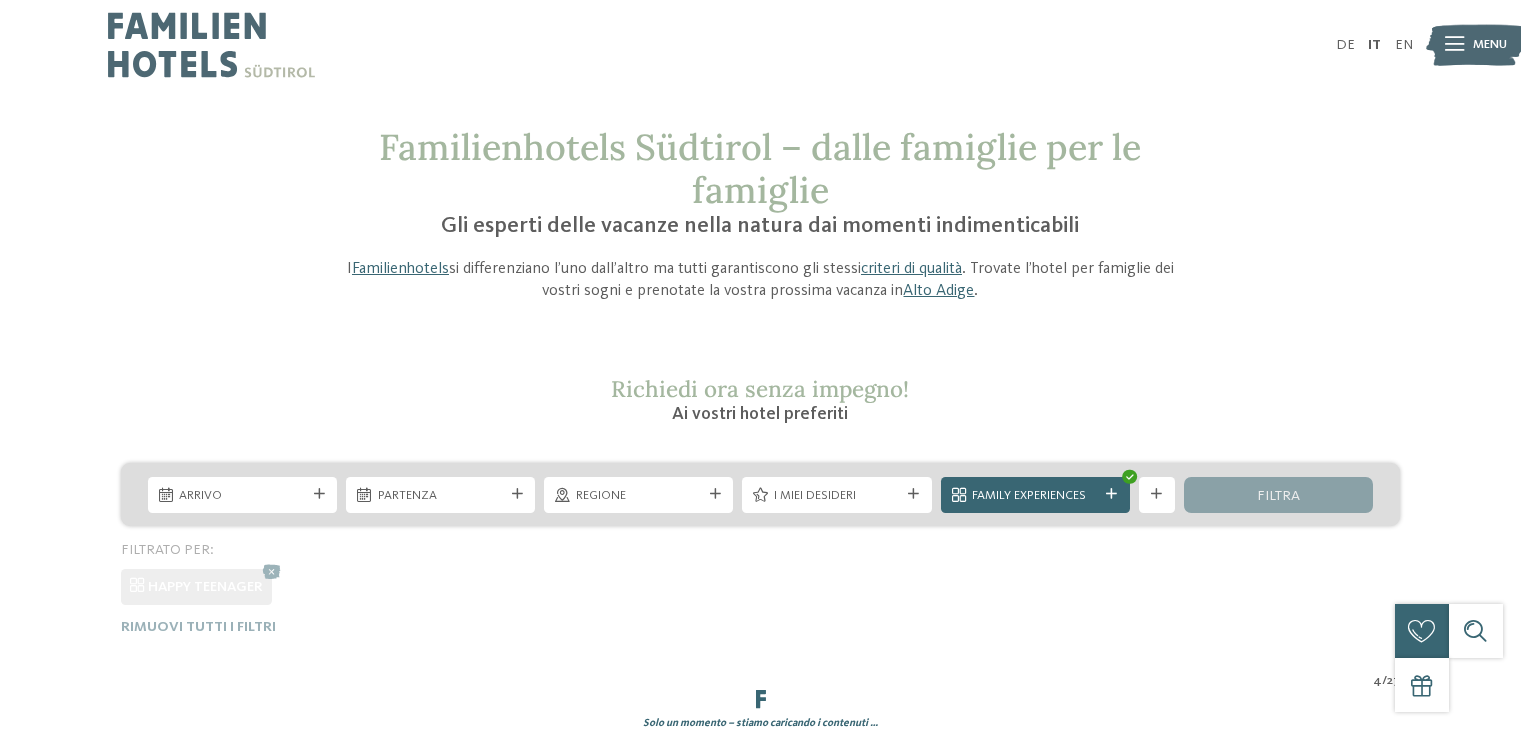 scroll, scrollTop: 0, scrollLeft: 0, axis: both 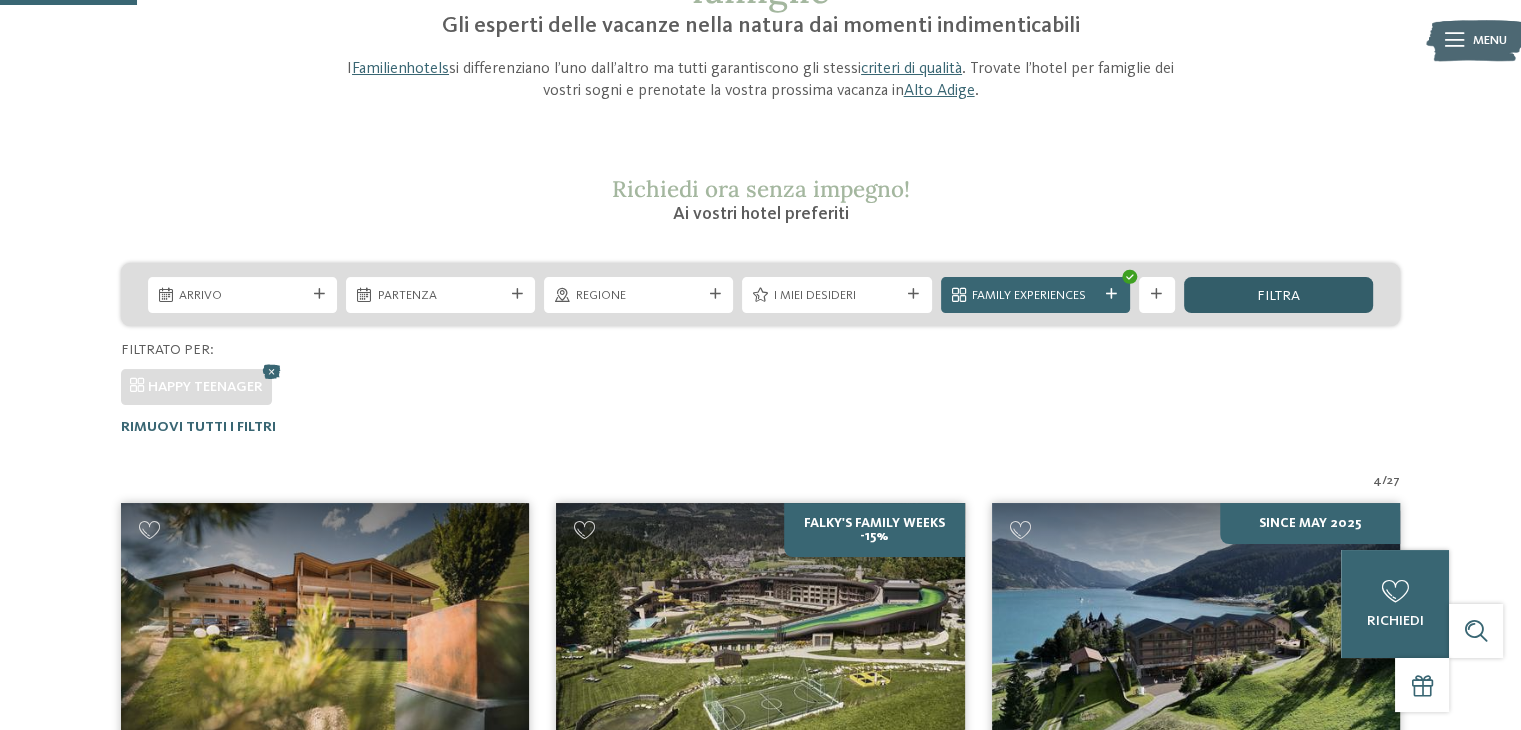 click on "filtra" at bounding box center (1278, 296) 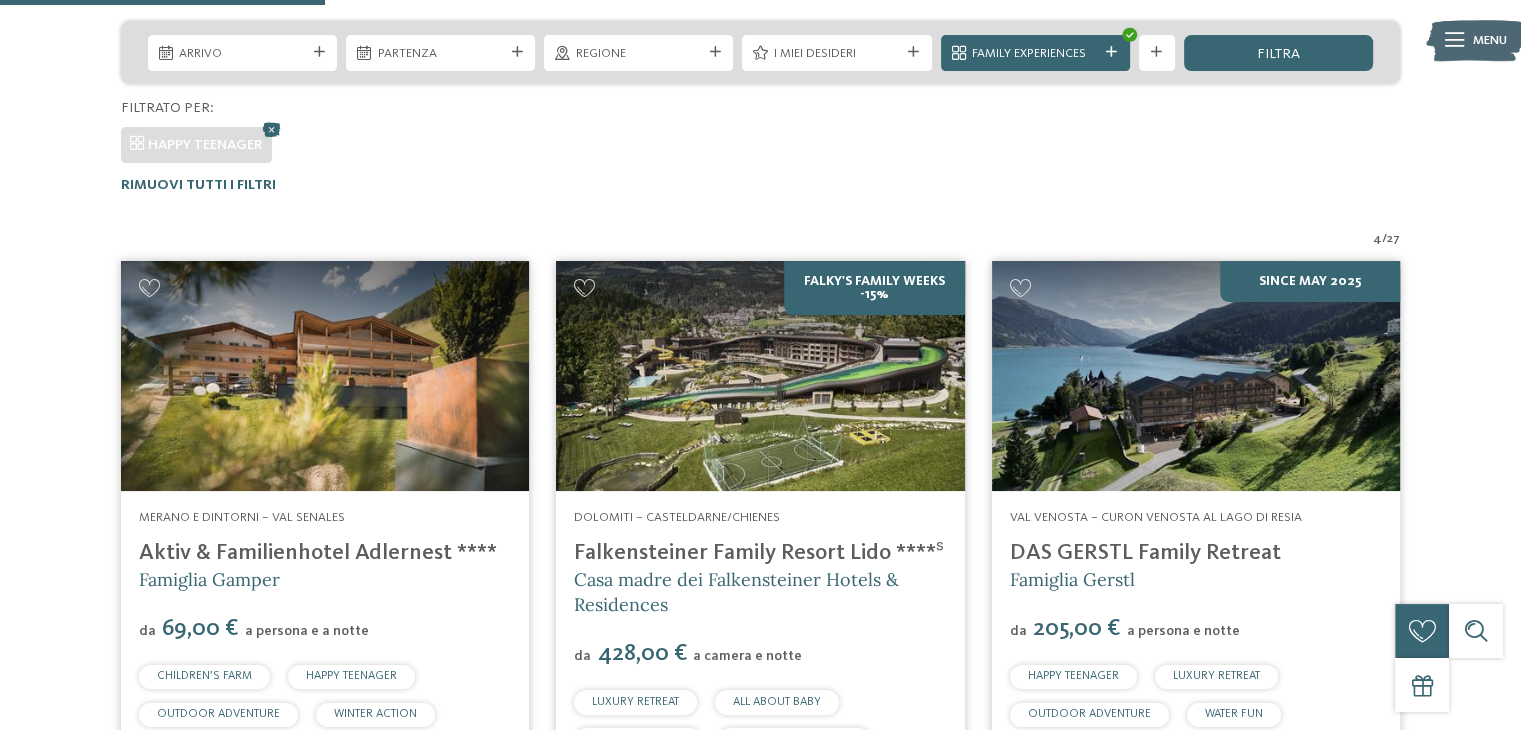 scroll, scrollTop: 379, scrollLeft: 0, axis: vertical 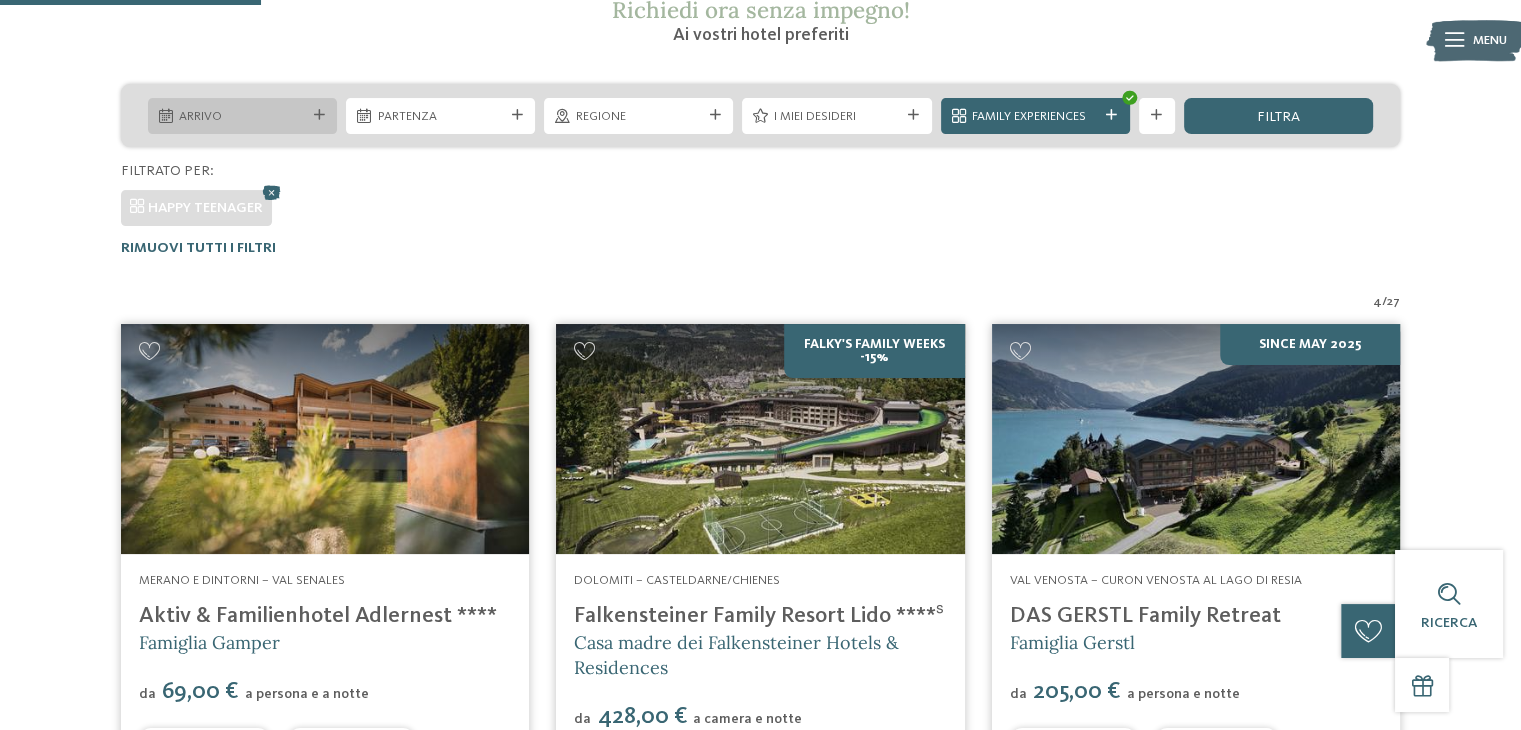 click at bounding box center [319, 115] 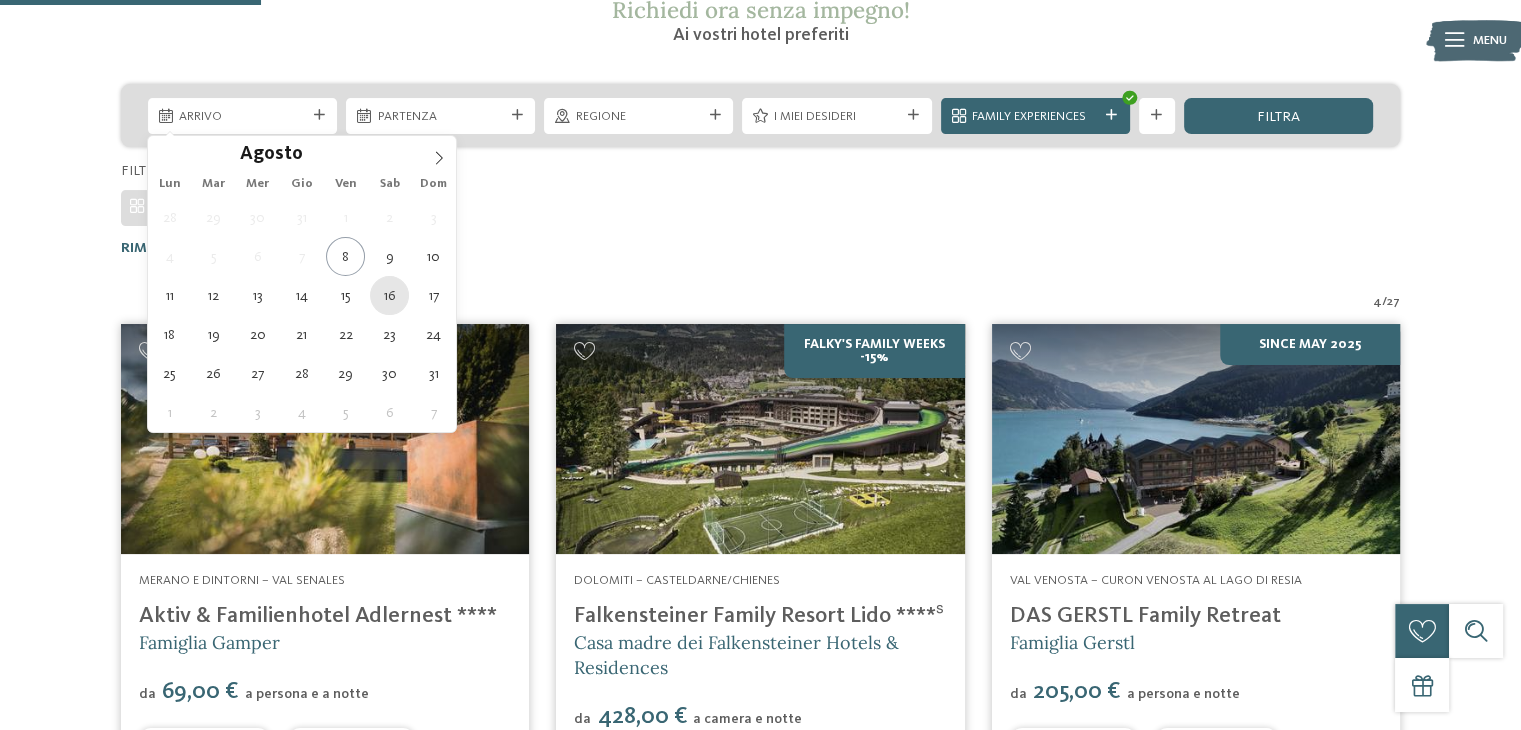 type on "16.08.2025" 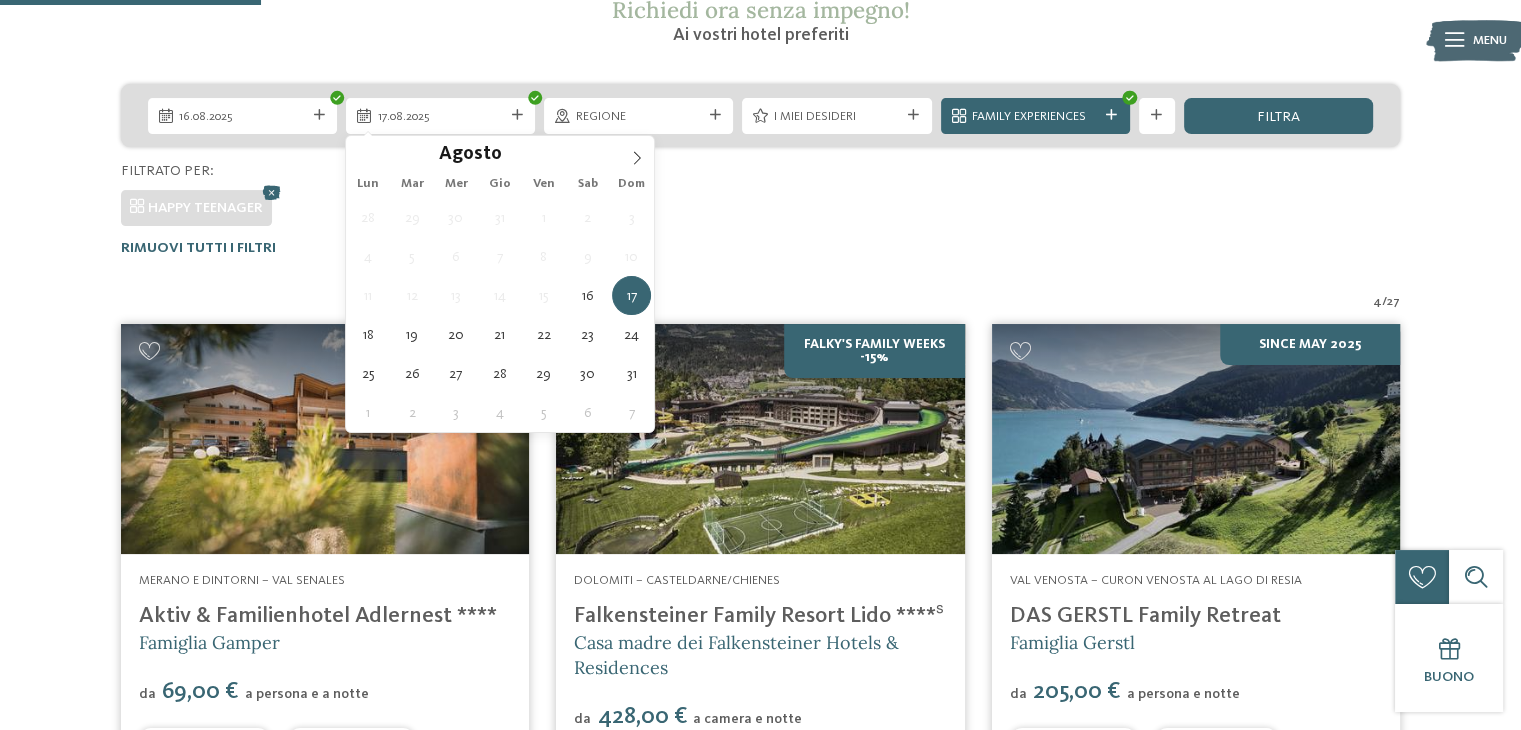type on "23.08.2025" 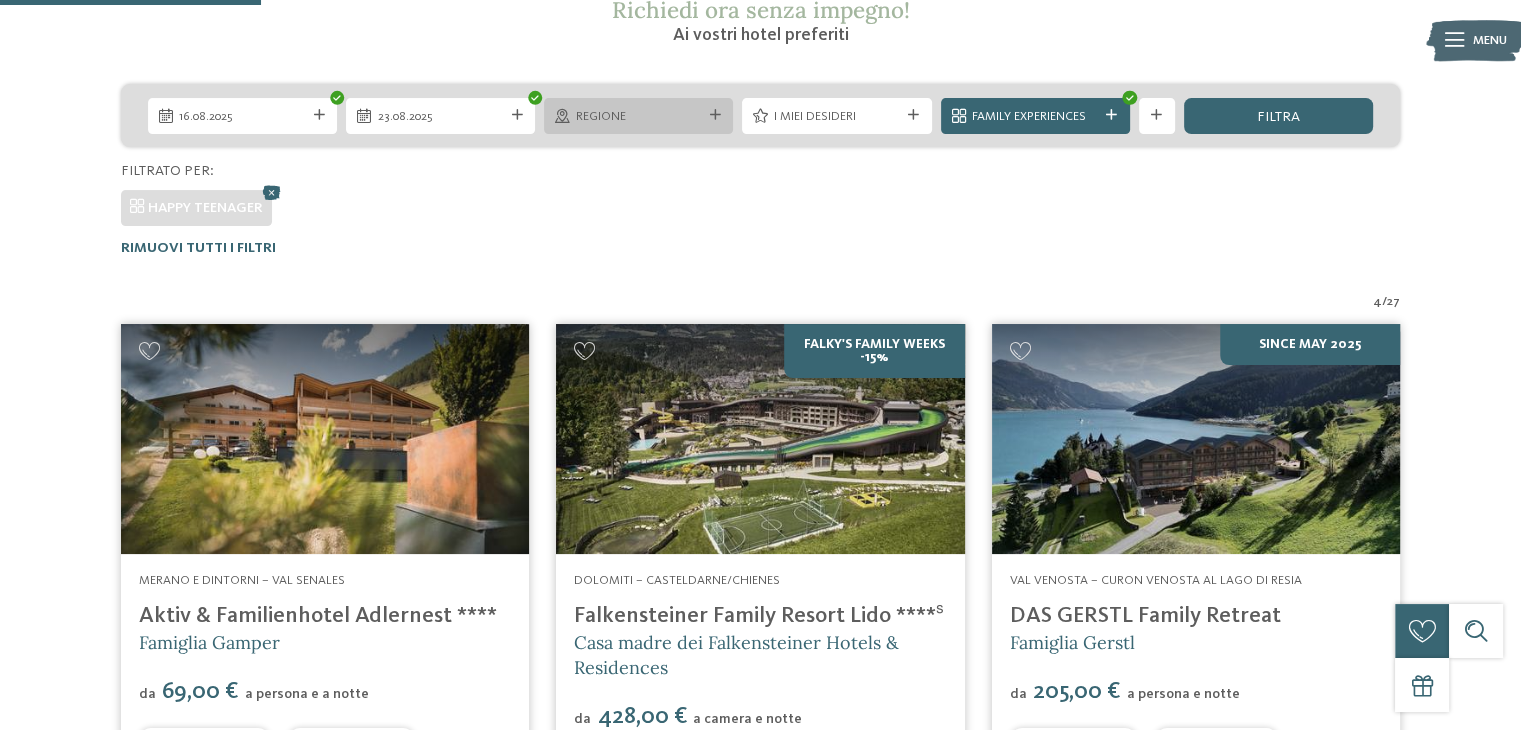click on "Regione" at bounding box center (639, 117) 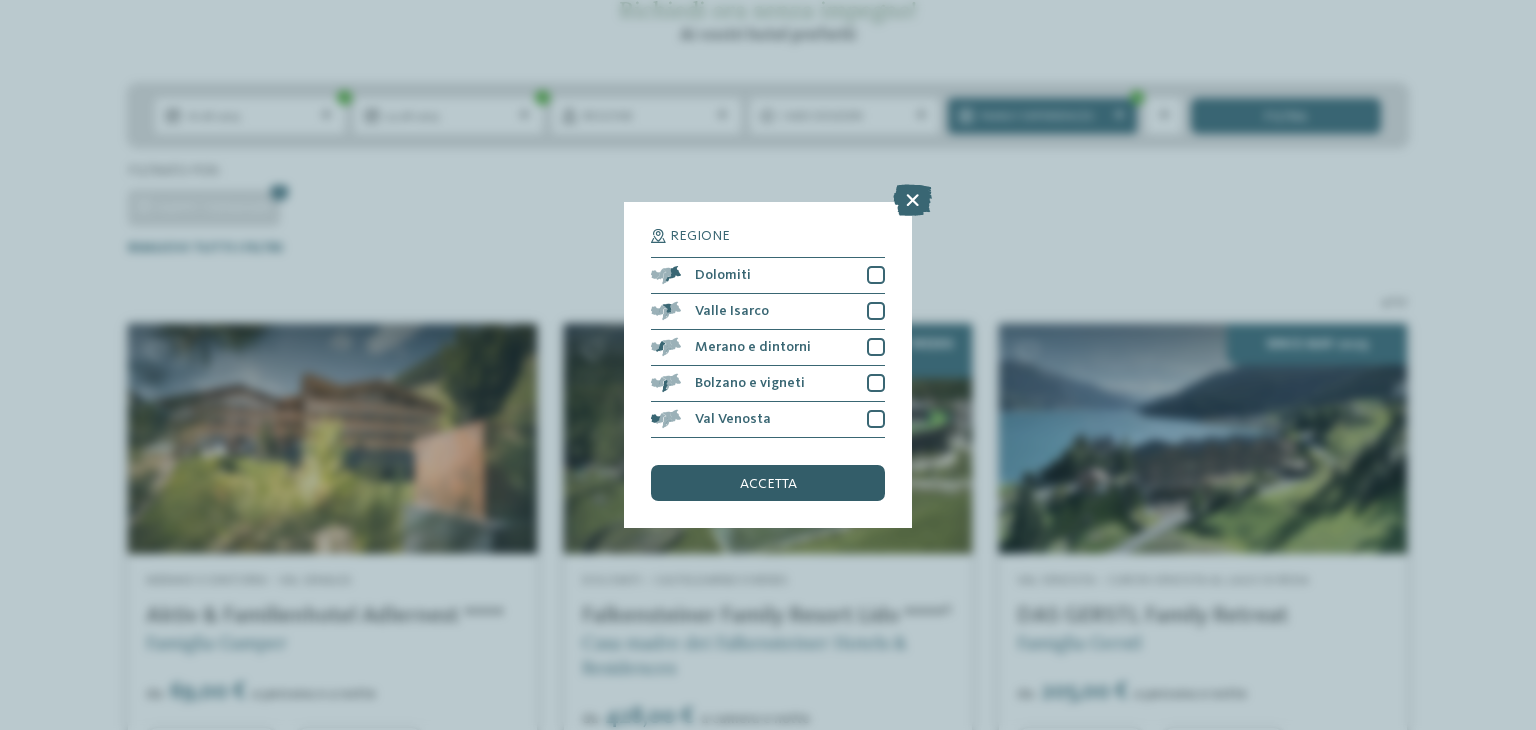 click on "accetta" at bounding box center [768, 483] 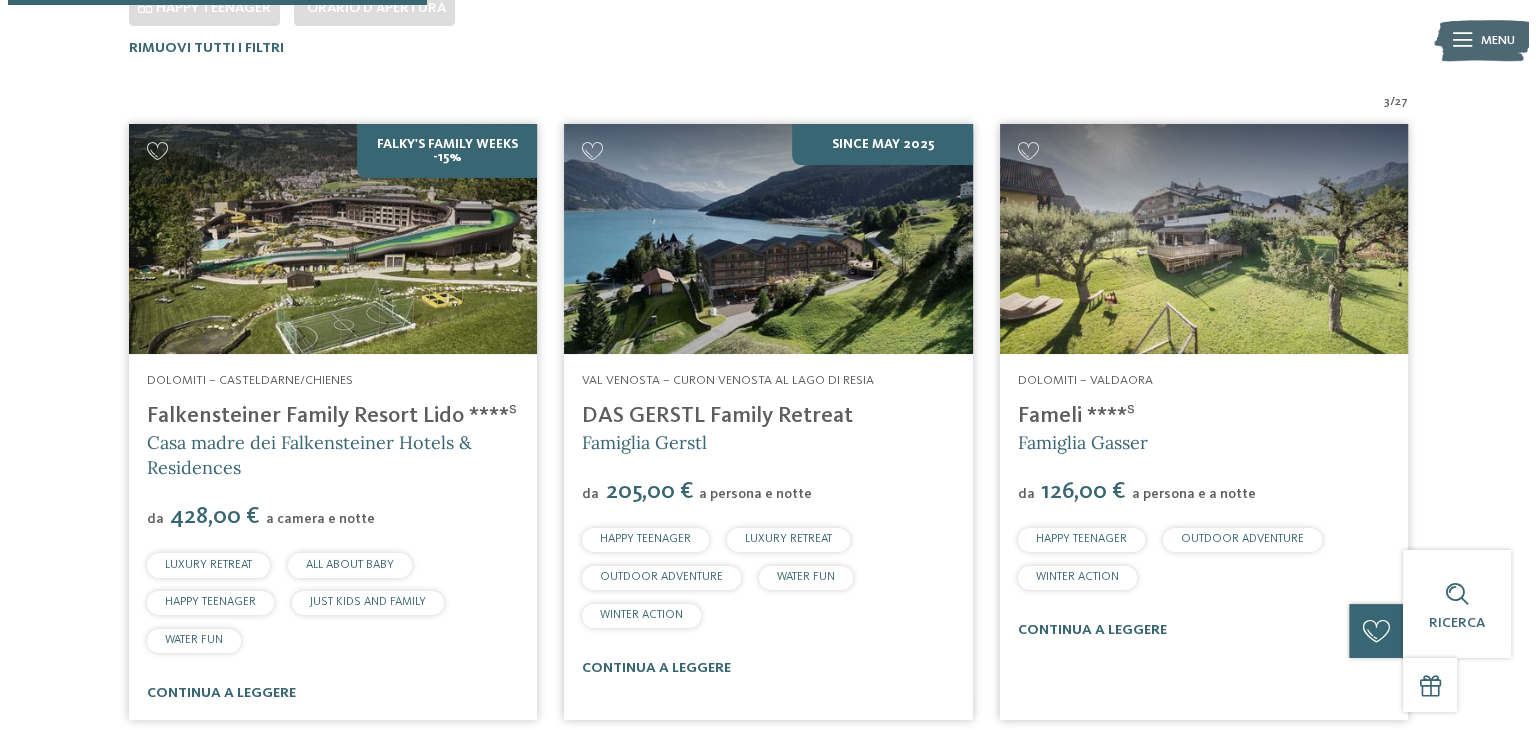 scroll, scrollTop: 79, scrollLeft: 0, axis: vertical 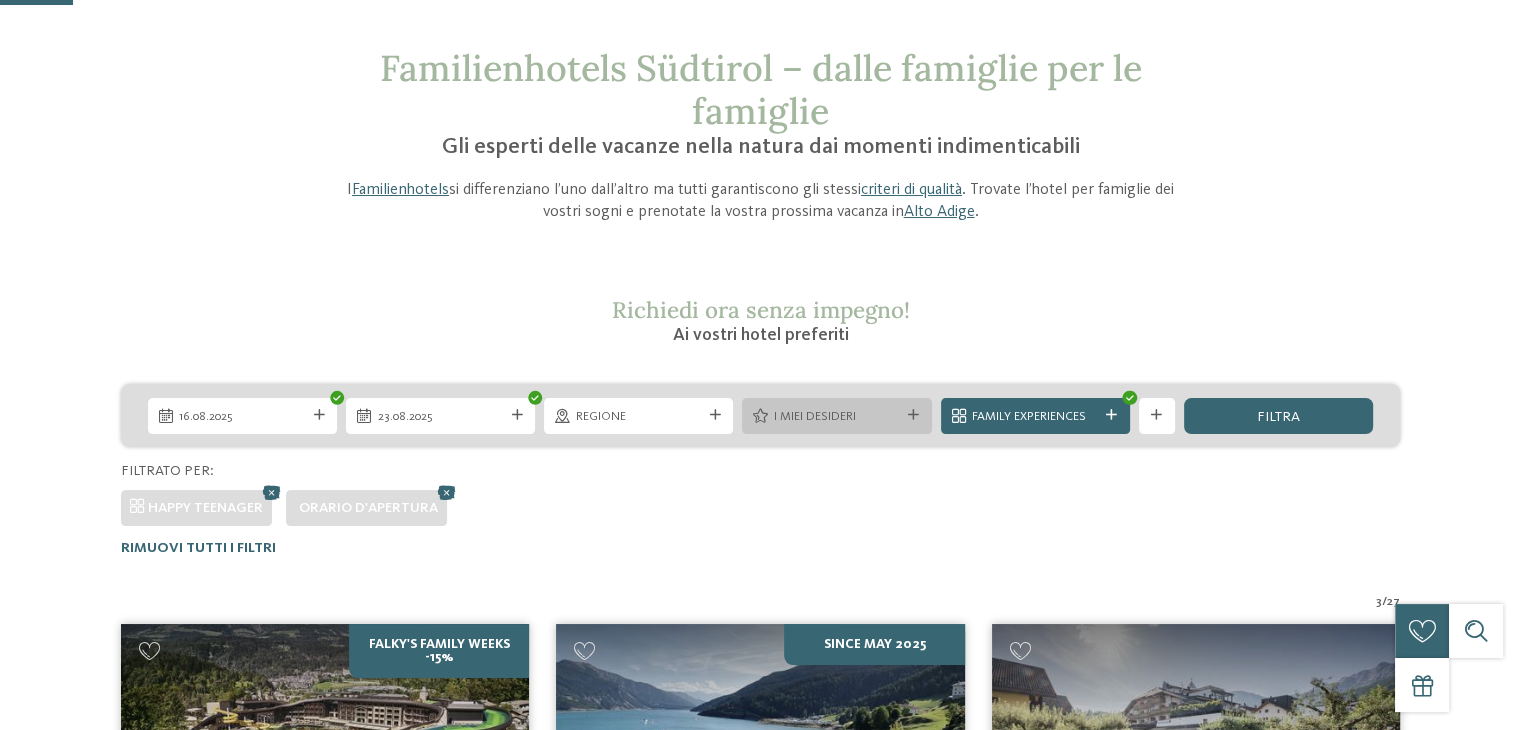 click on "I miei desideri" at bounding box center (837, 417) 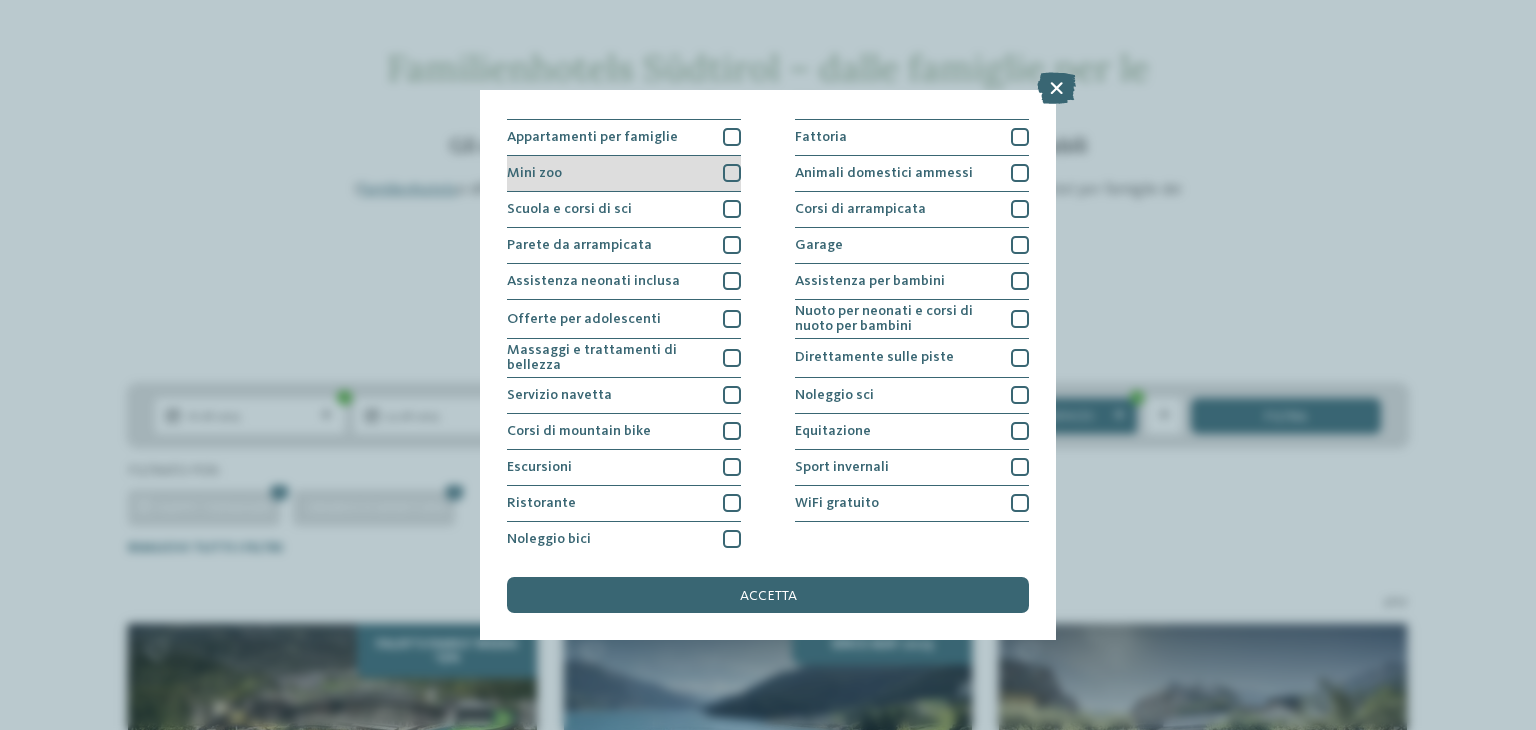 scroll, scrollTop: 216, scrollLeft: 0, axis: vertical 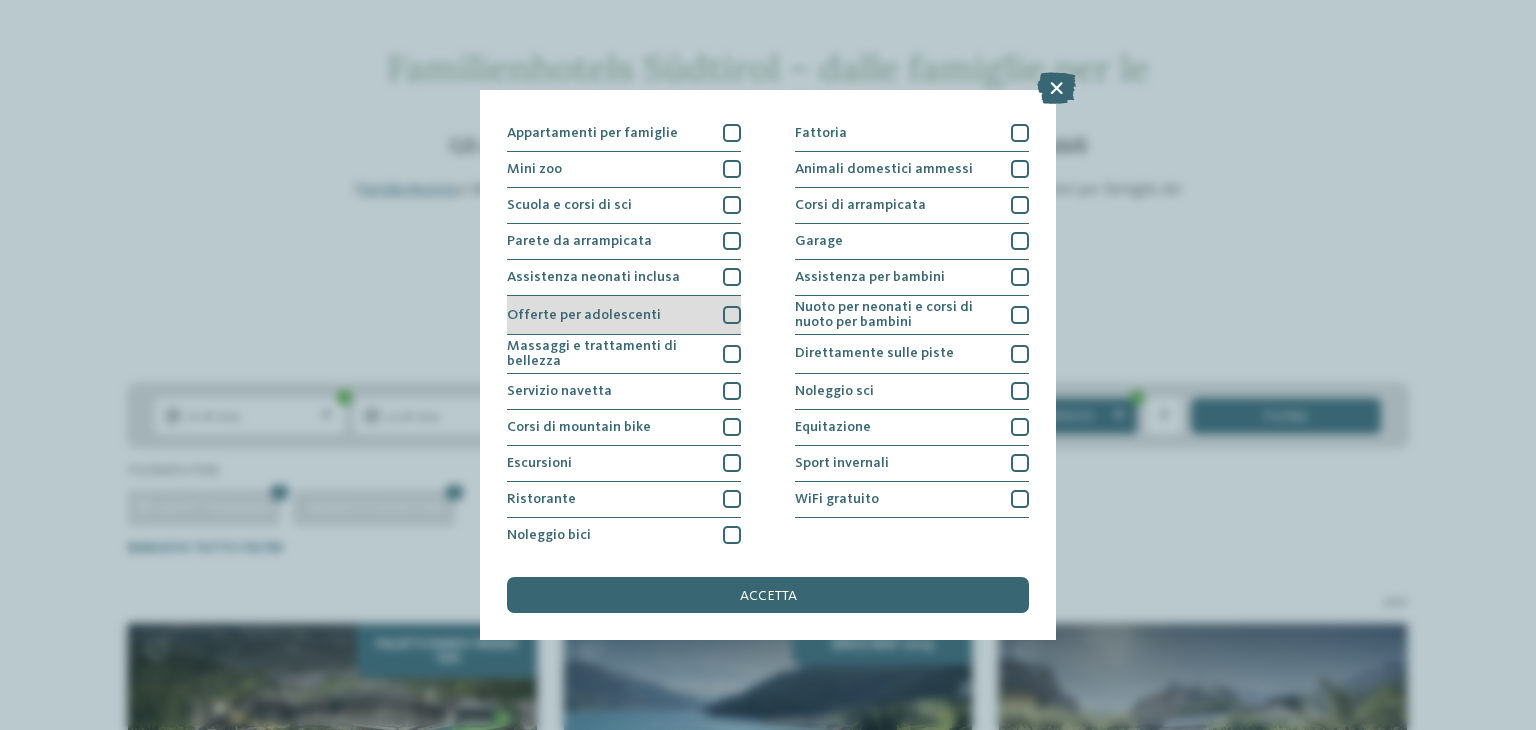 click at bounding box center [732, 315] 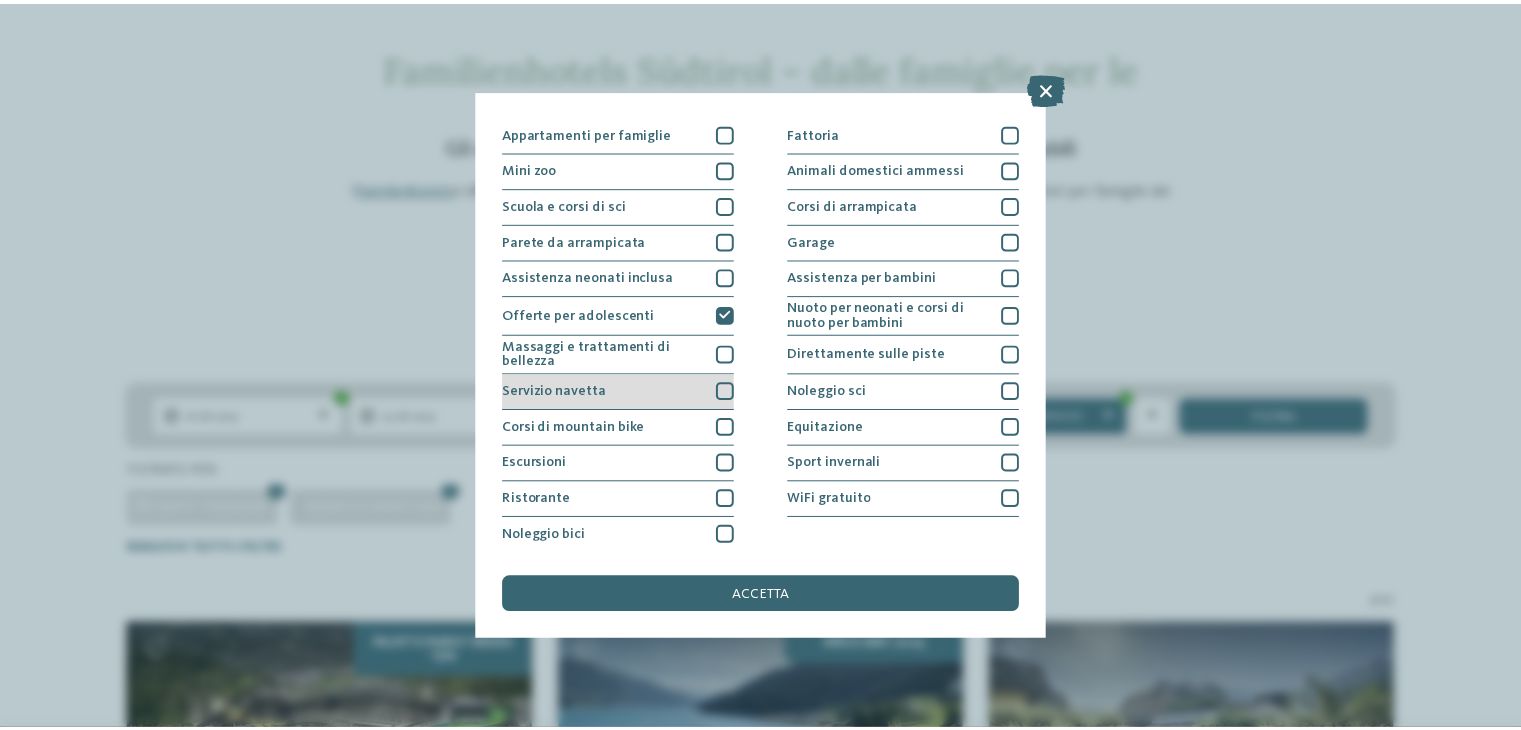 scroll, scrollTop: 116, scrollLeft: 0, axis: vertical 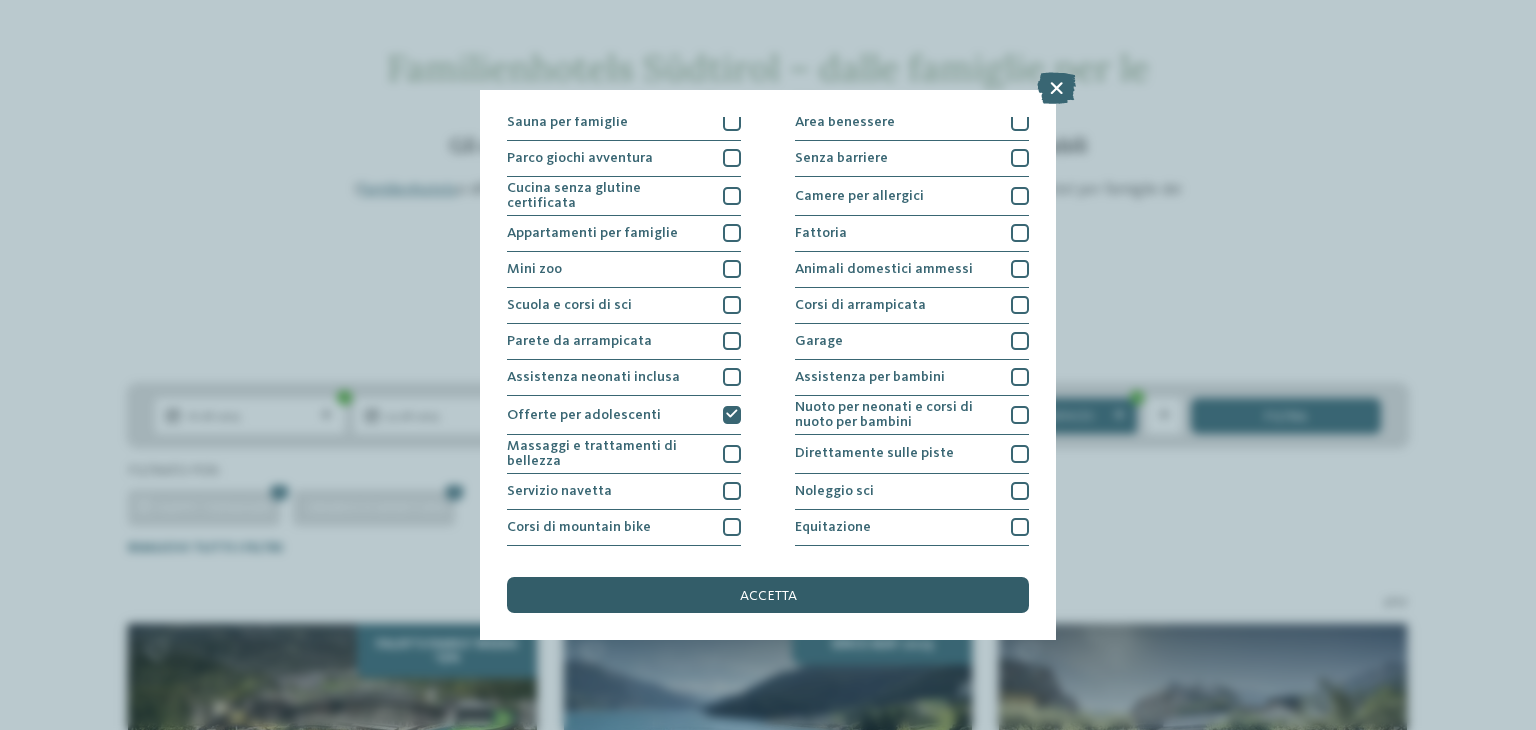 click on "accetta" at bounding box center [768, 596] 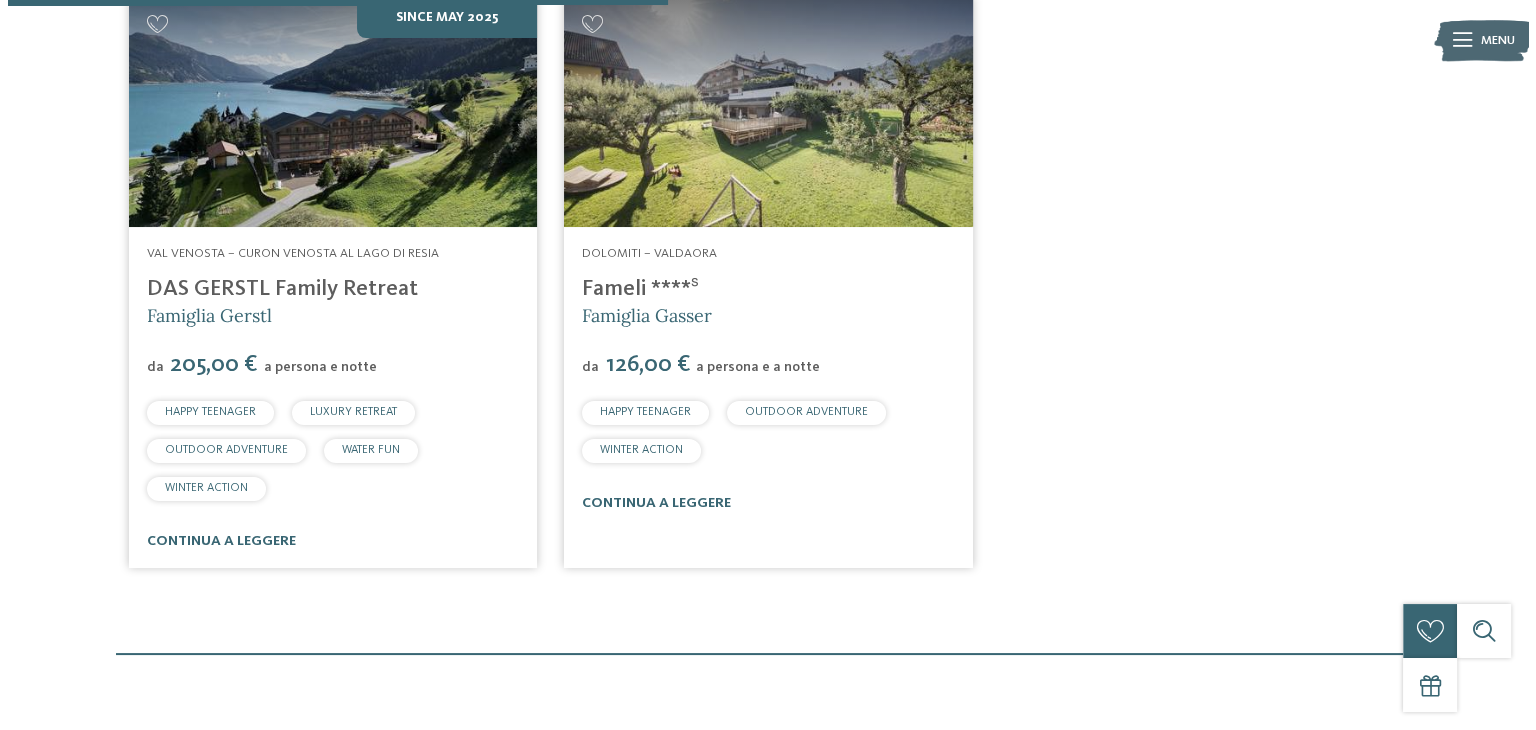 scroll, scrollTop: 674, scrollLeft: 0, axis: vertical 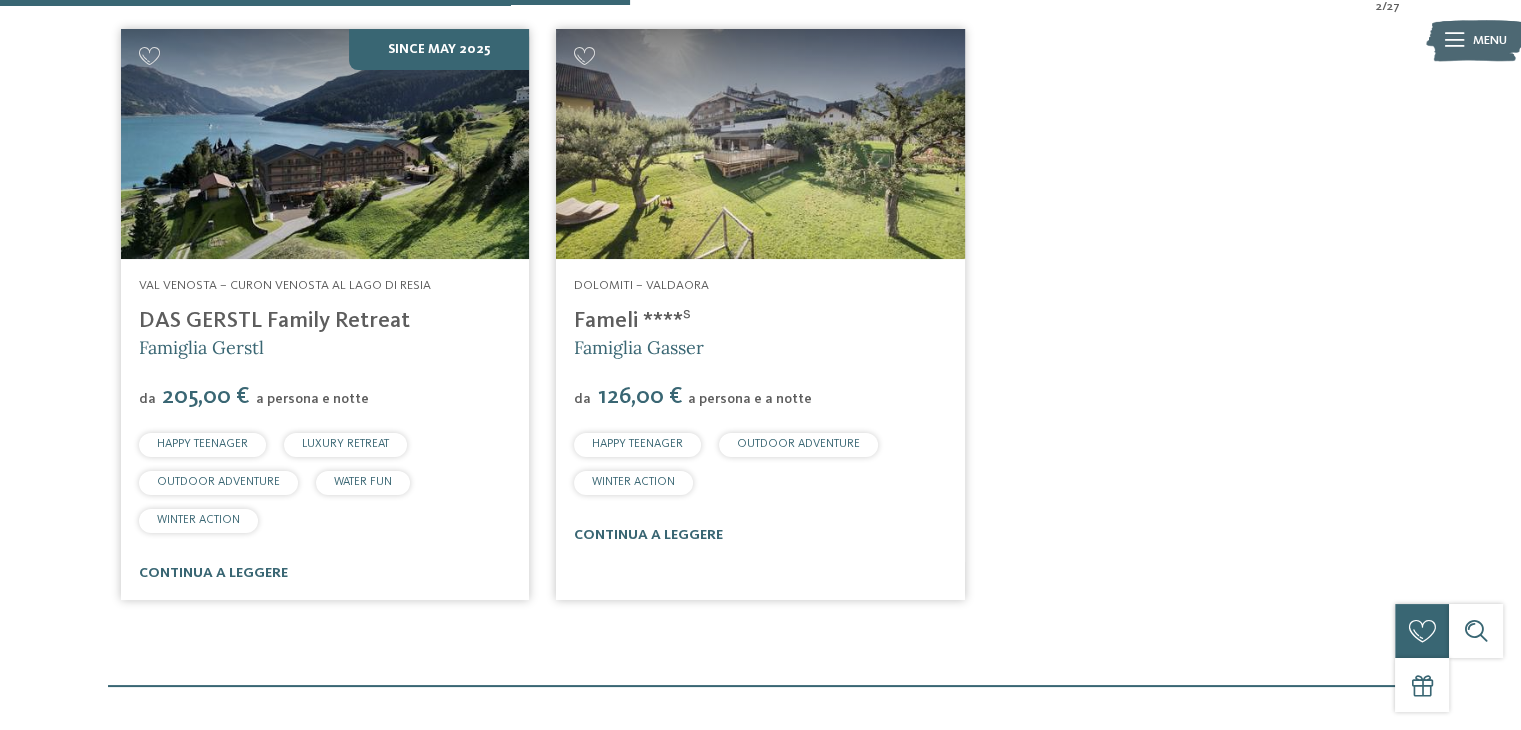 click at bounding box center [325, 144] 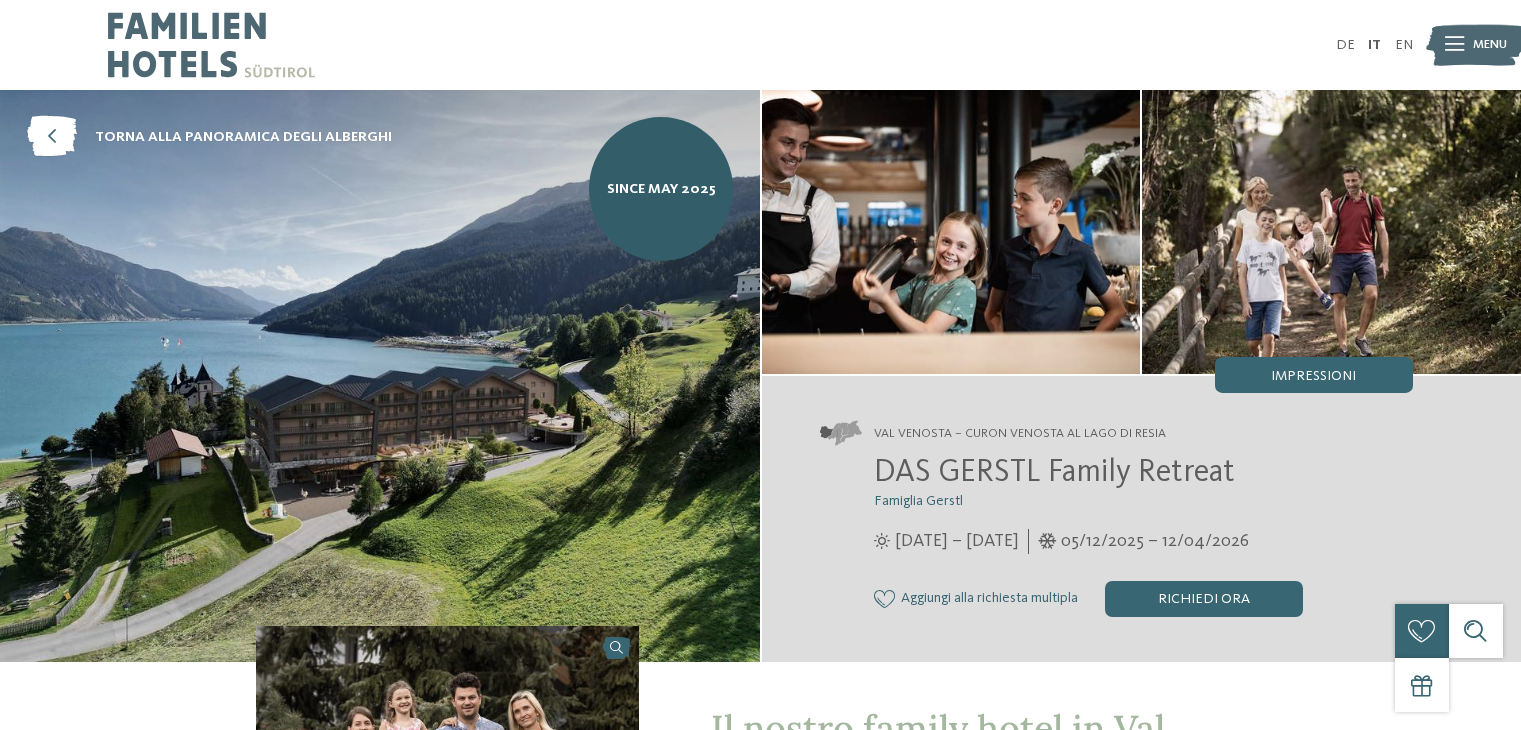 scroll, scrollTop: 0, scrollLeft: 0, axis: both 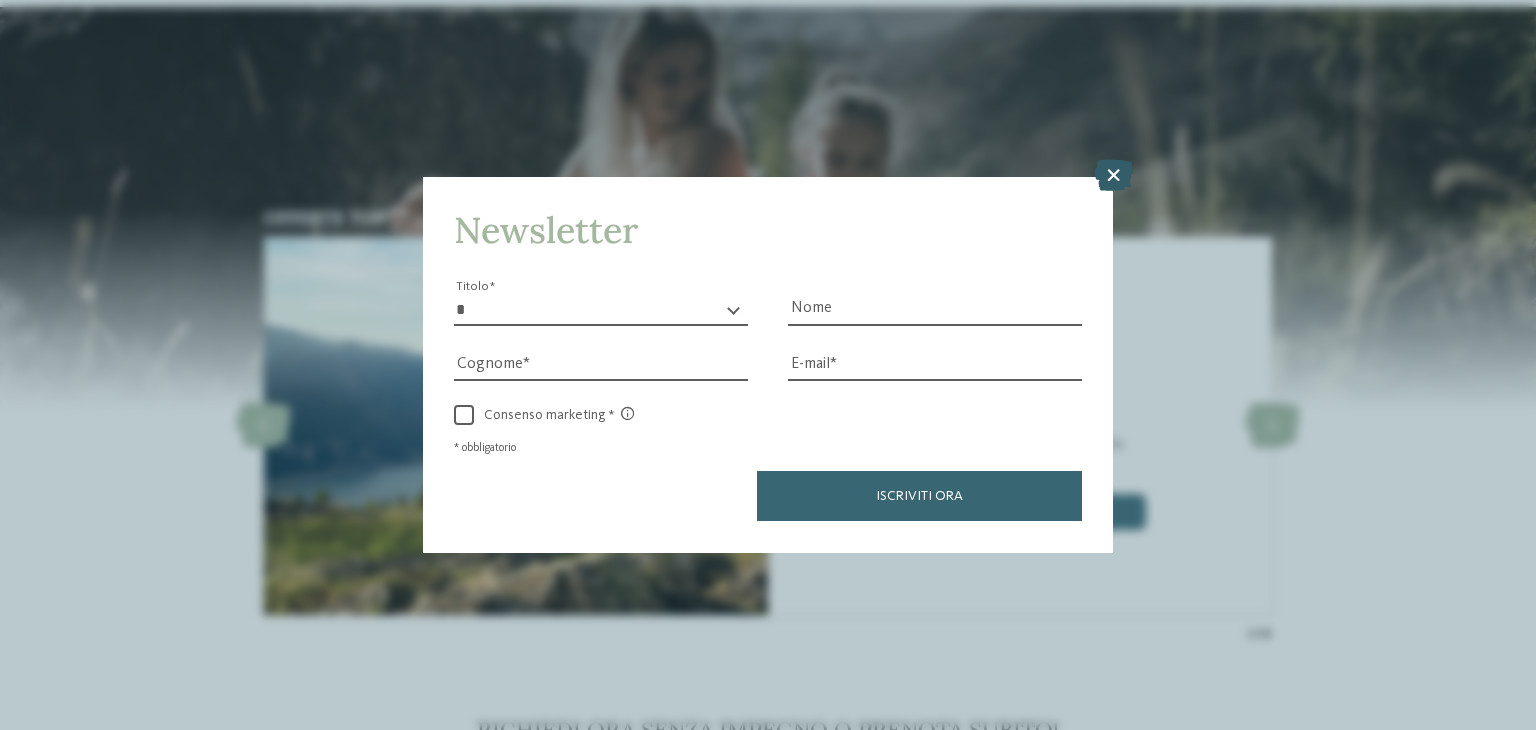 click at bounding box center (1113, 176) 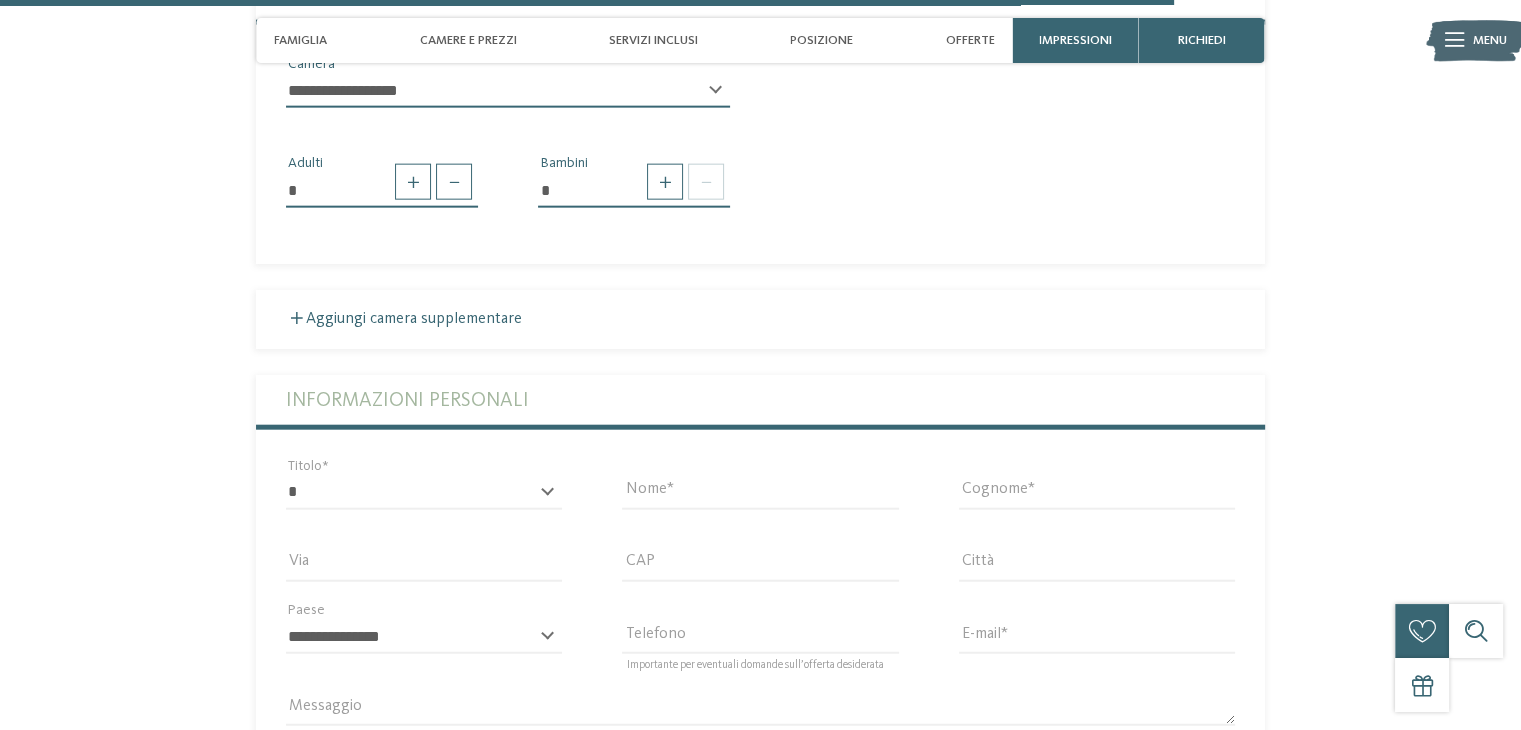 scroll, scrollTop: 4700, scrollLeft: 0, axis: vertical 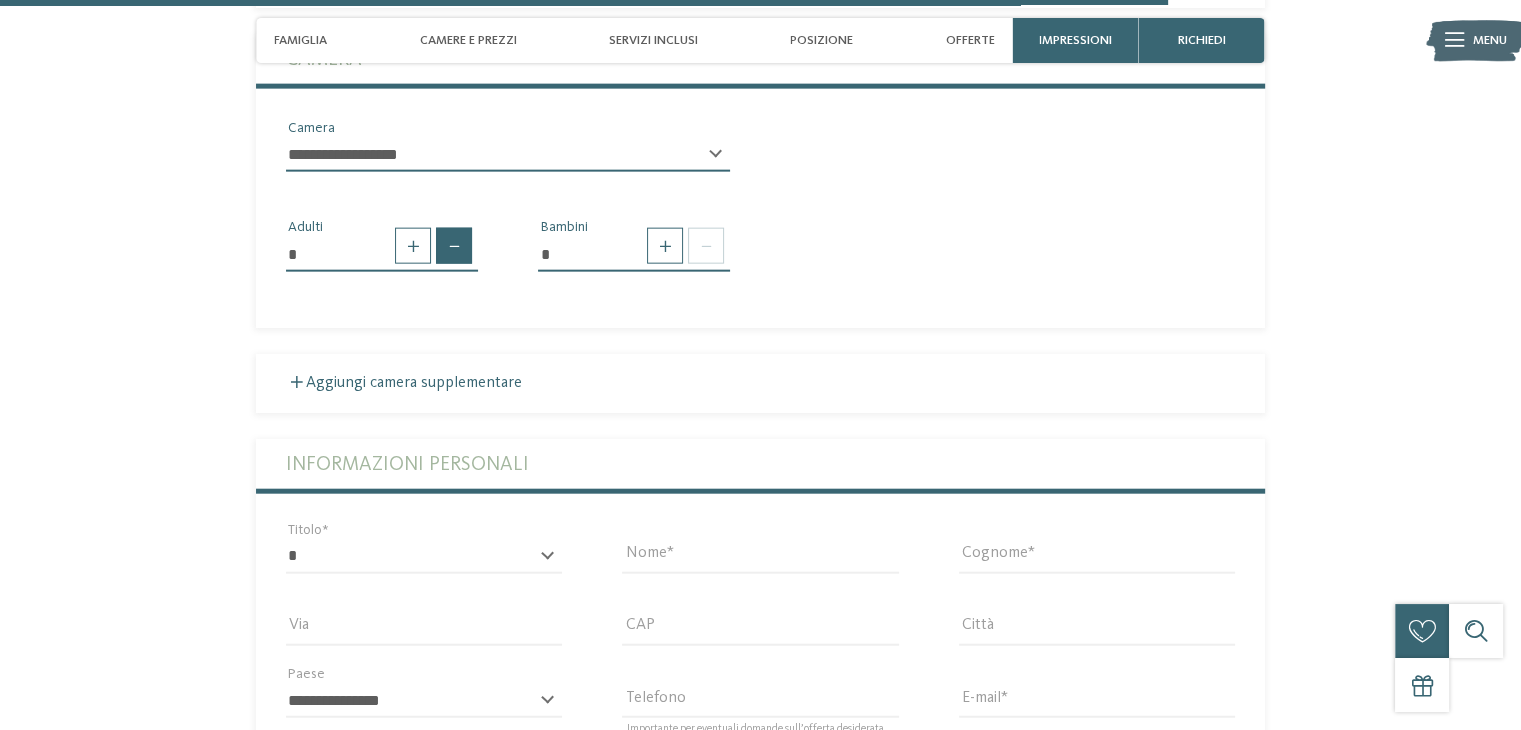 click at bounding box center (454, 246) 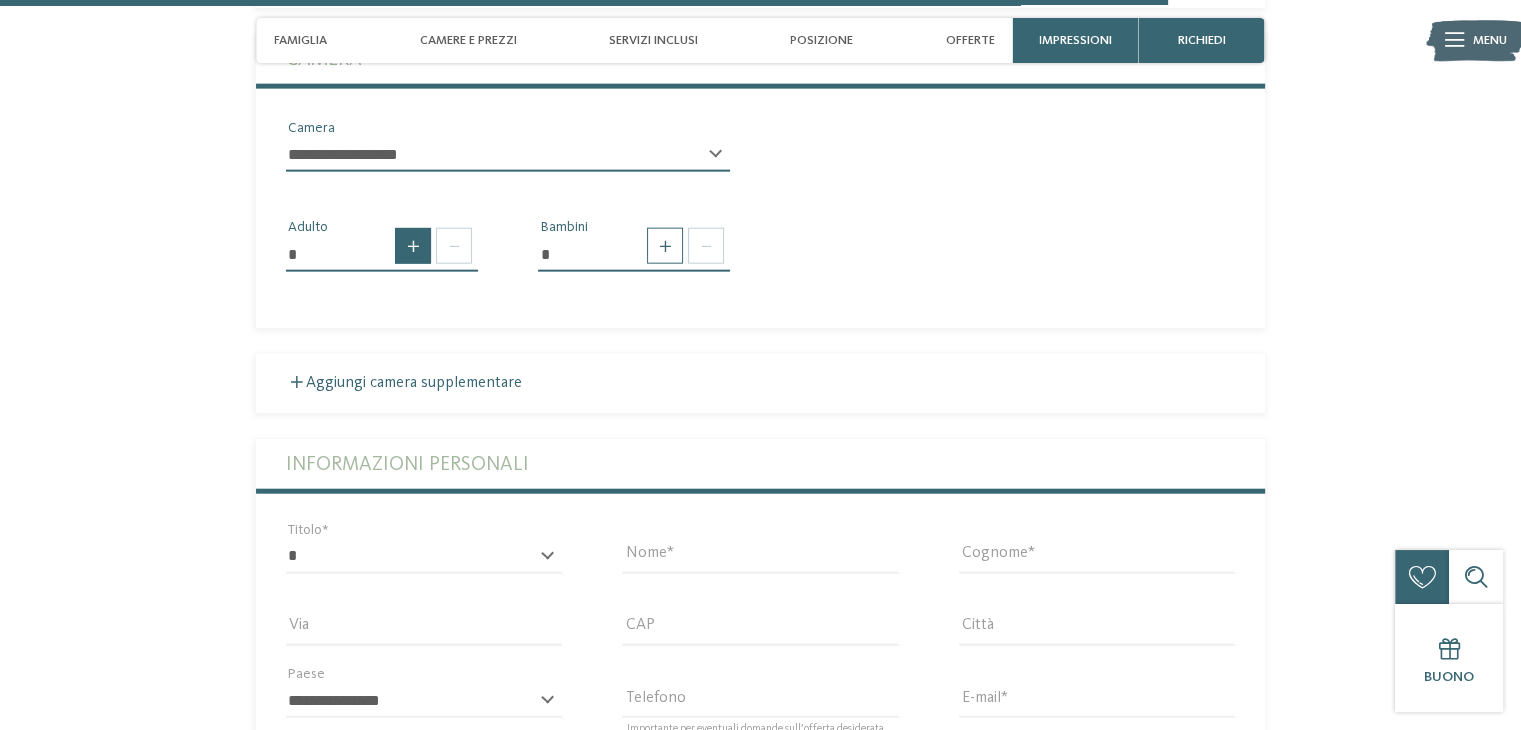 click at bounding box center [413, 246] 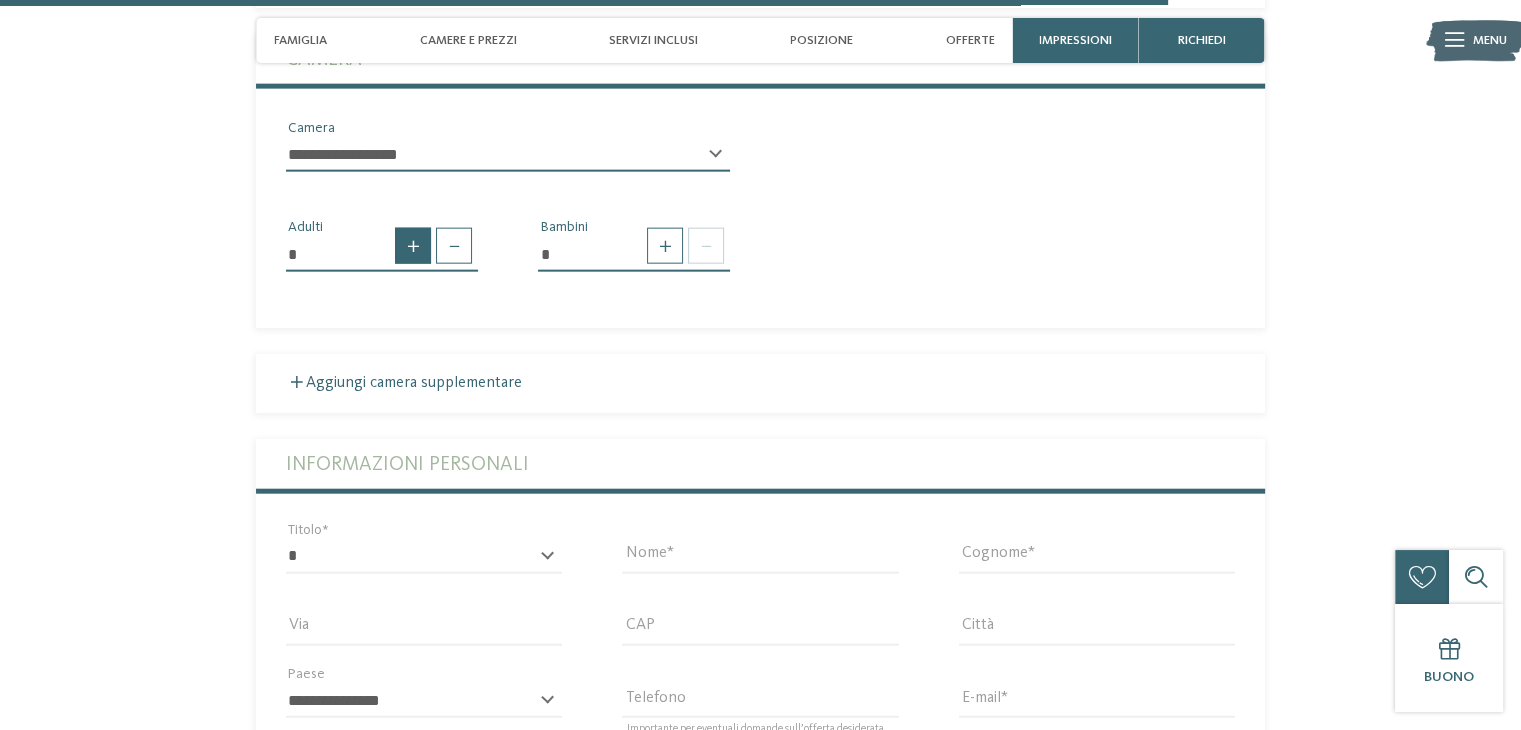 click at bounding box center (413, 246) 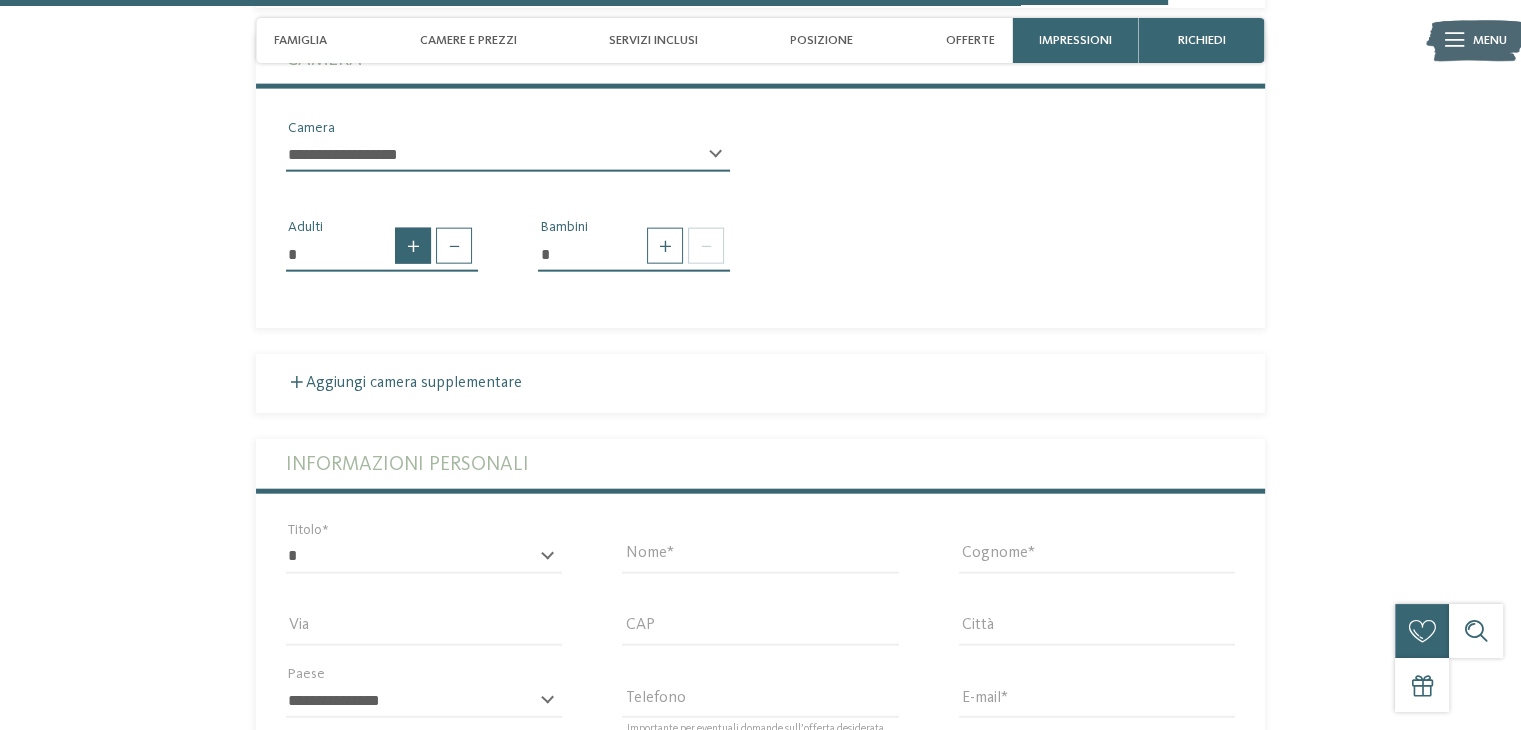 click at bounding box center (413, 246) 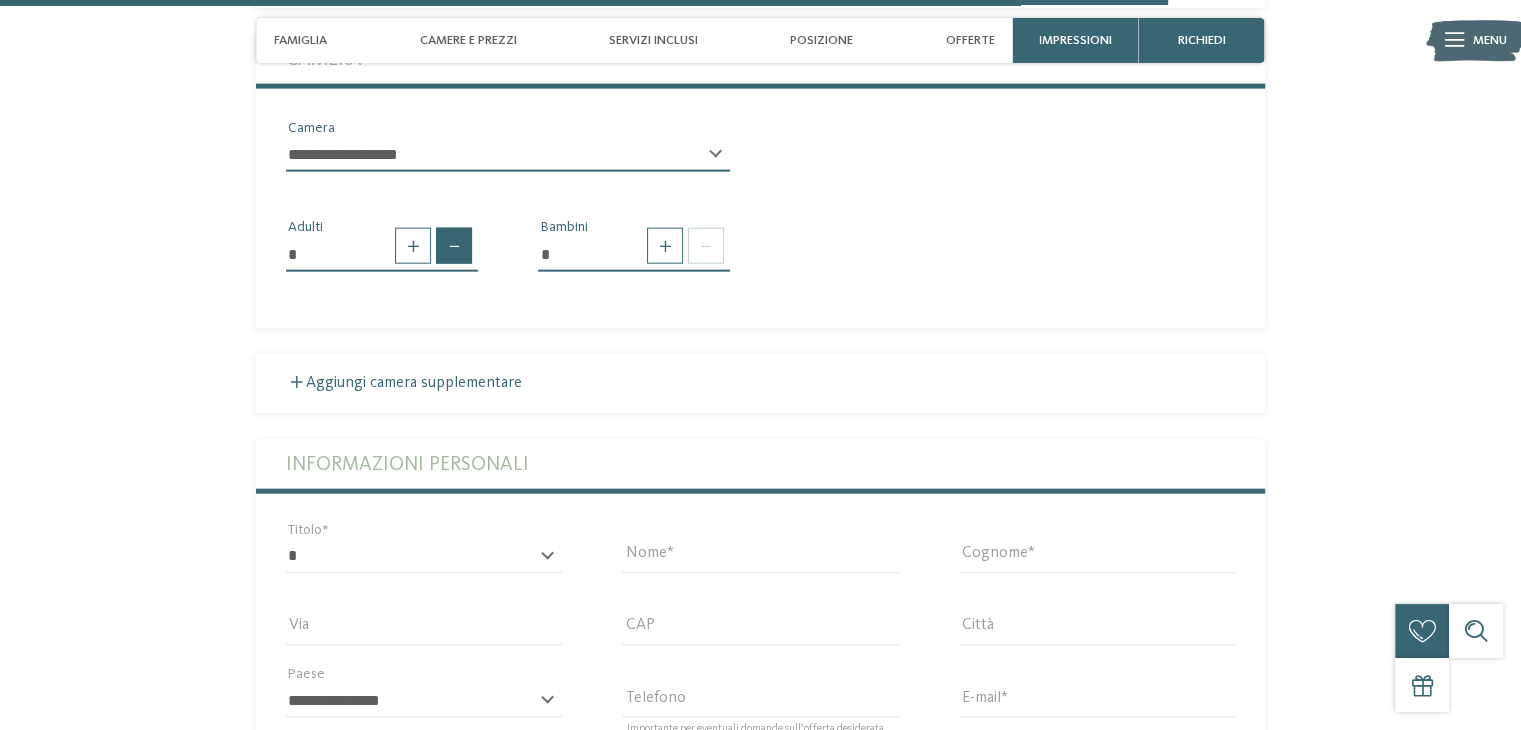 click at bounding box center (454, 246) 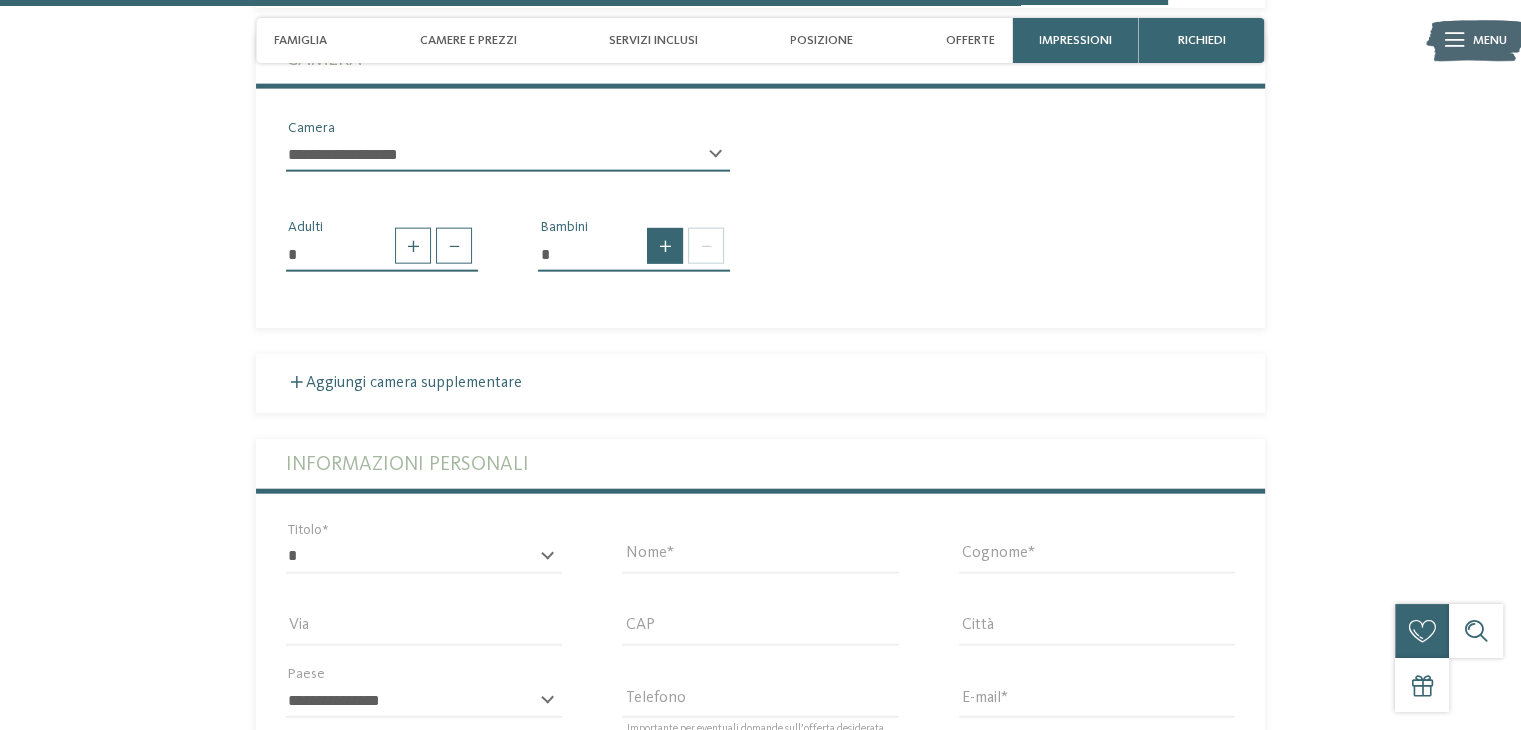 click at bounding box center [665, 246] 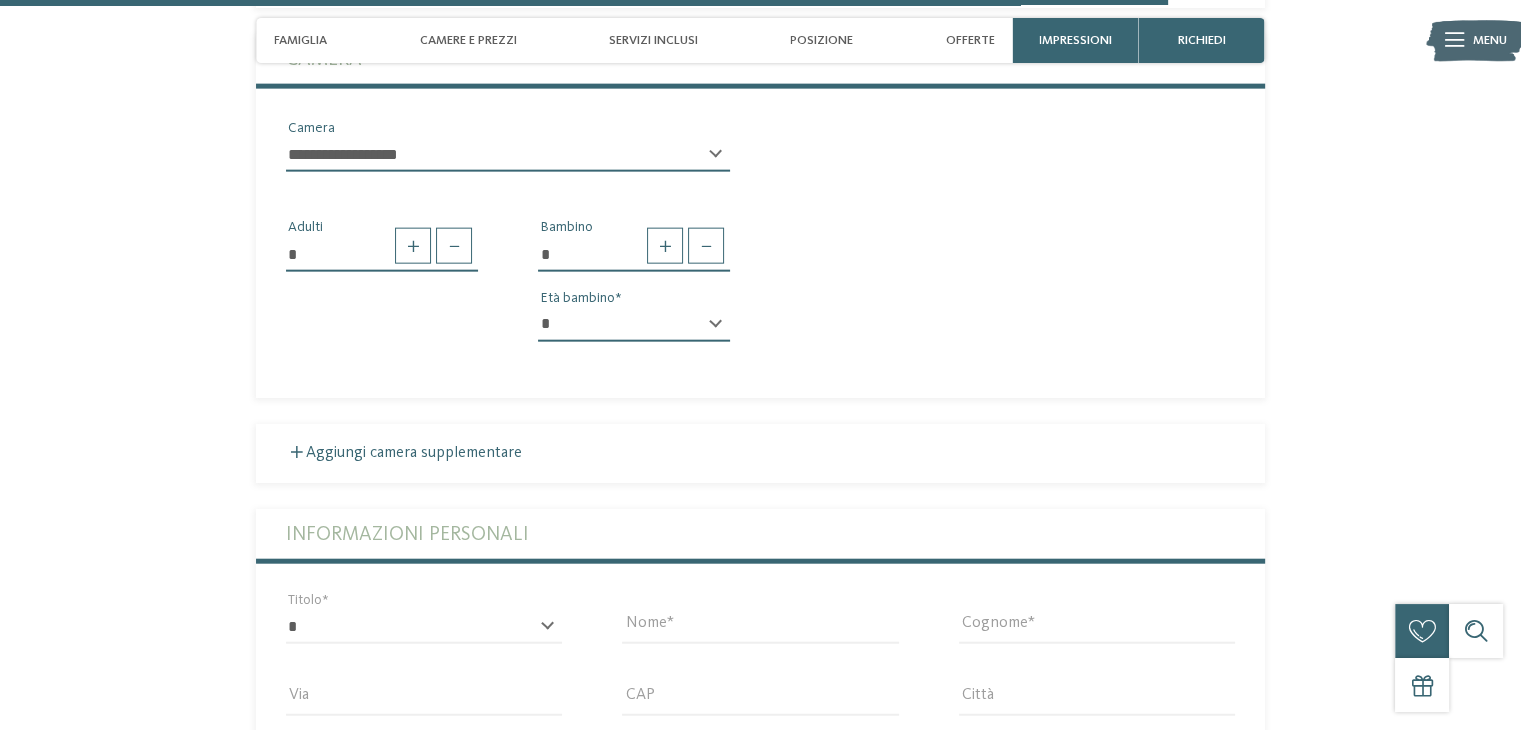 click on "* * * * * * * * * * * ** ** ** ** ** ** ** **" at bounding box center (634, 325) 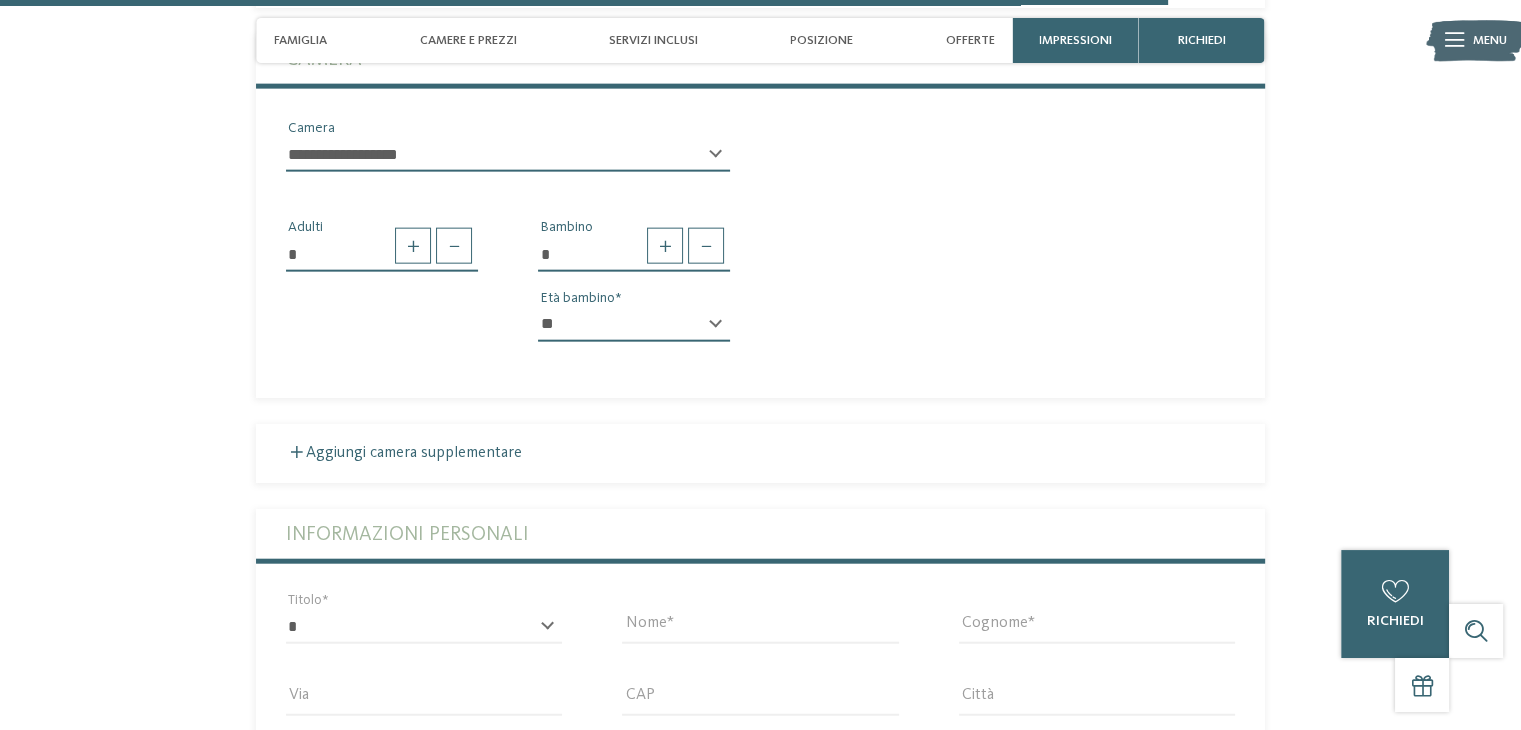 click on "* * * * * * * * * * * ** ** ** ** ** ** ** **" at bounding box center (634, 325) 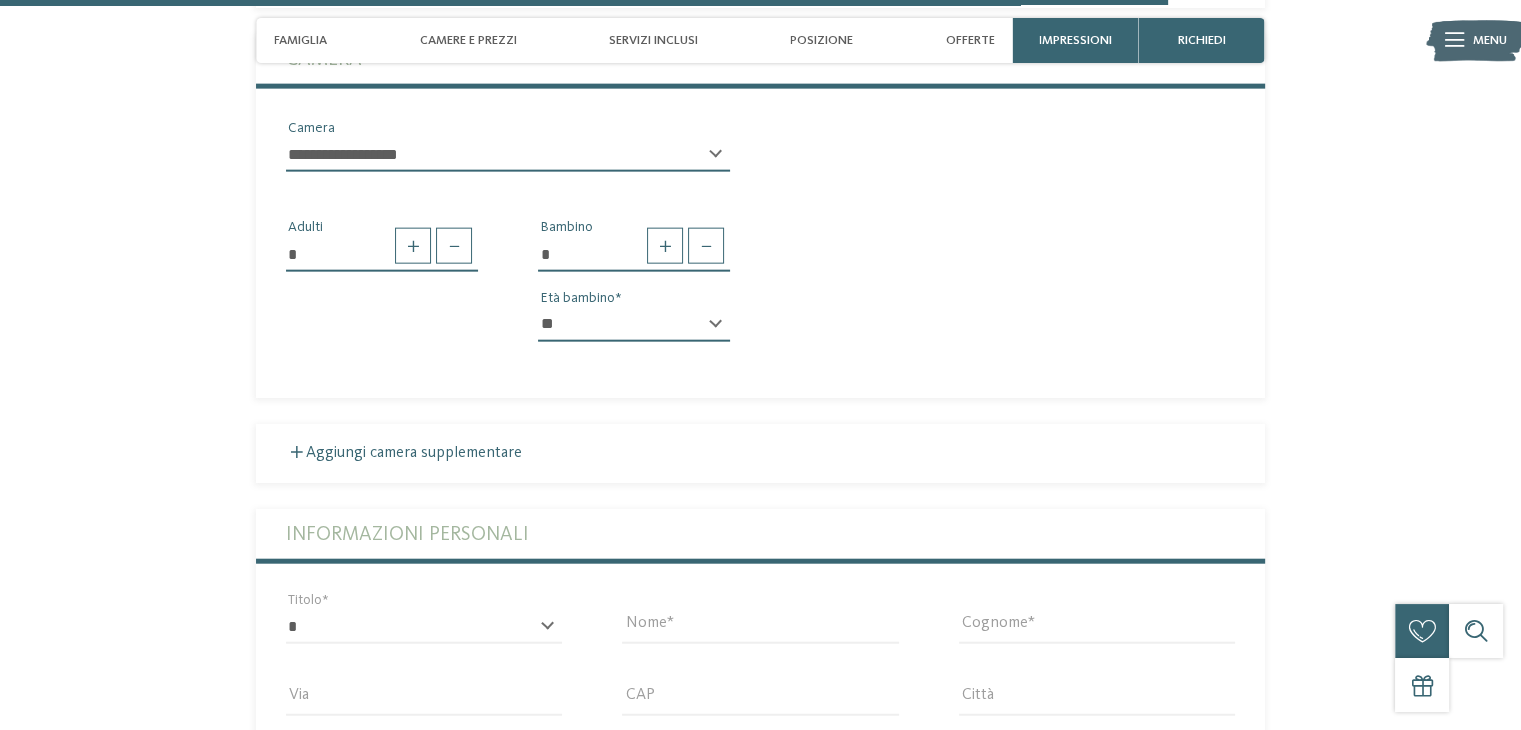 select on "**" 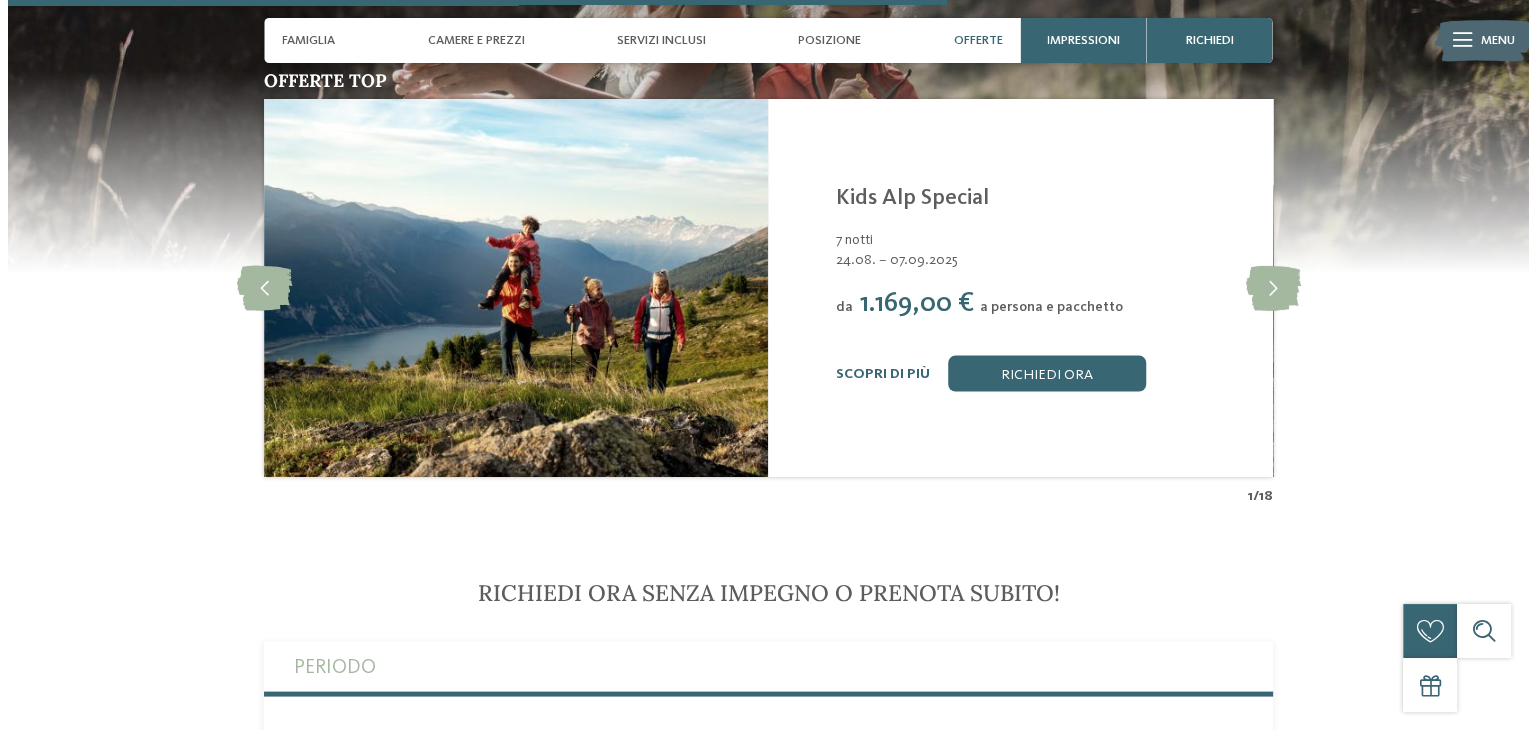scroll, scrollTop: 3800, scrollLeft: 0, axis: vertical 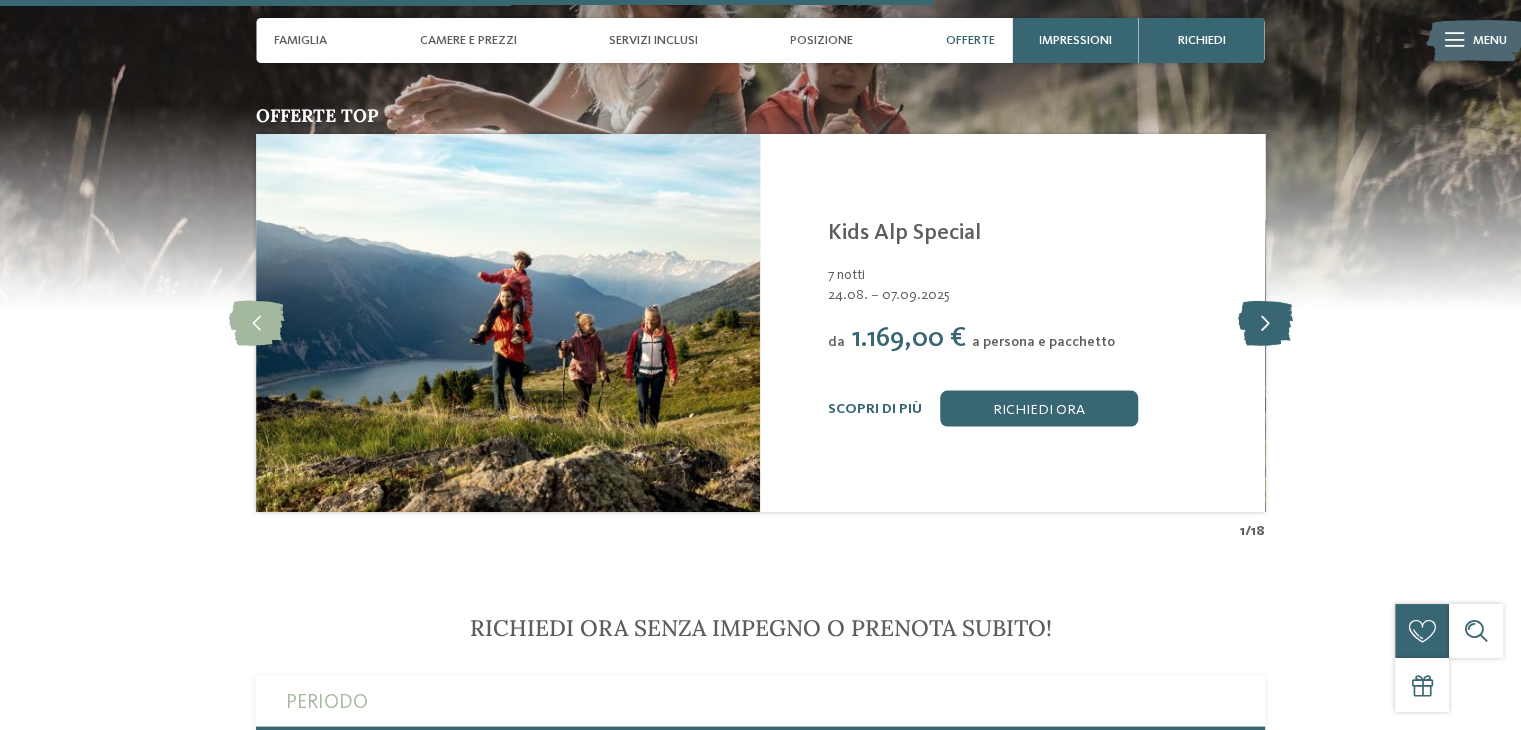 click at bounding box center [1264, 322] 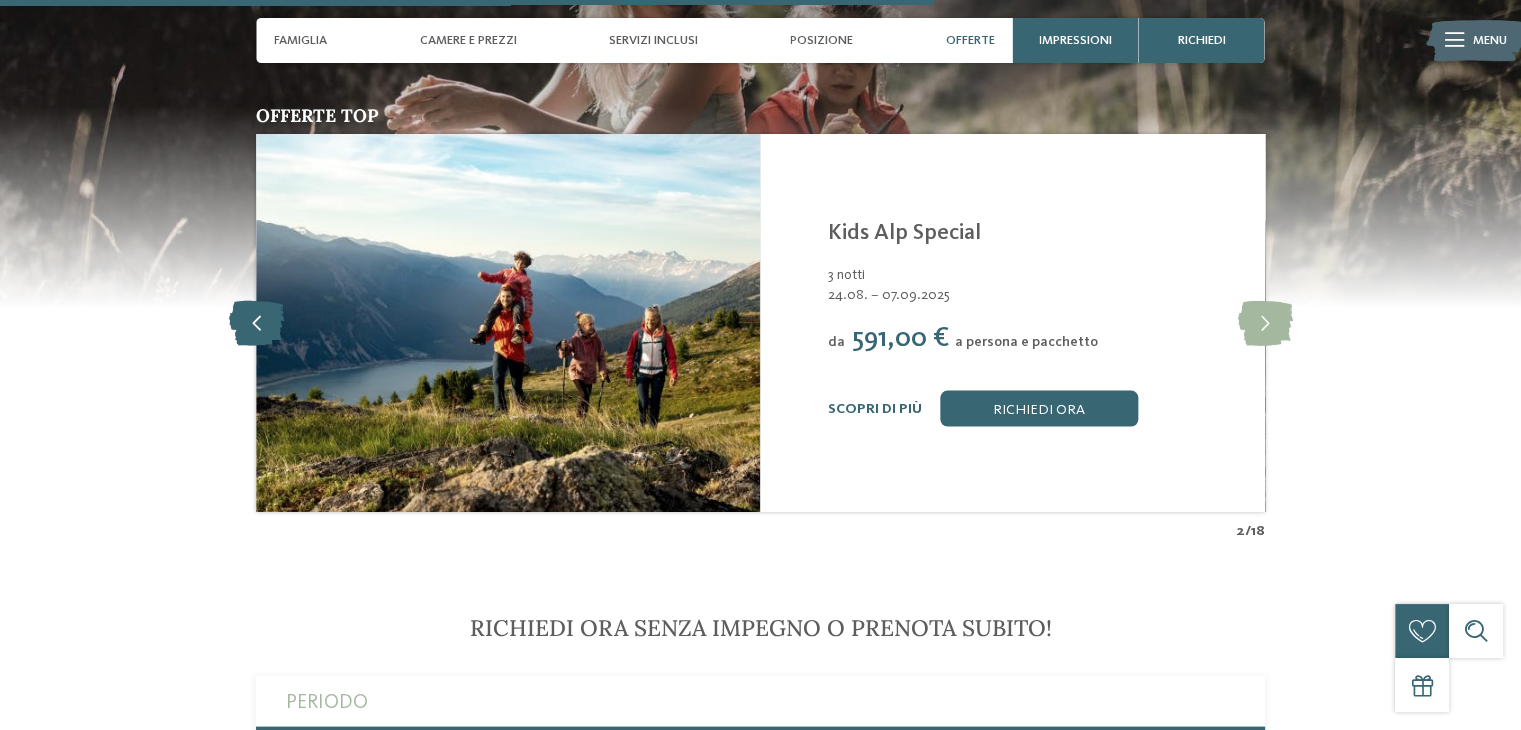 click at bounding box center (256, 322) 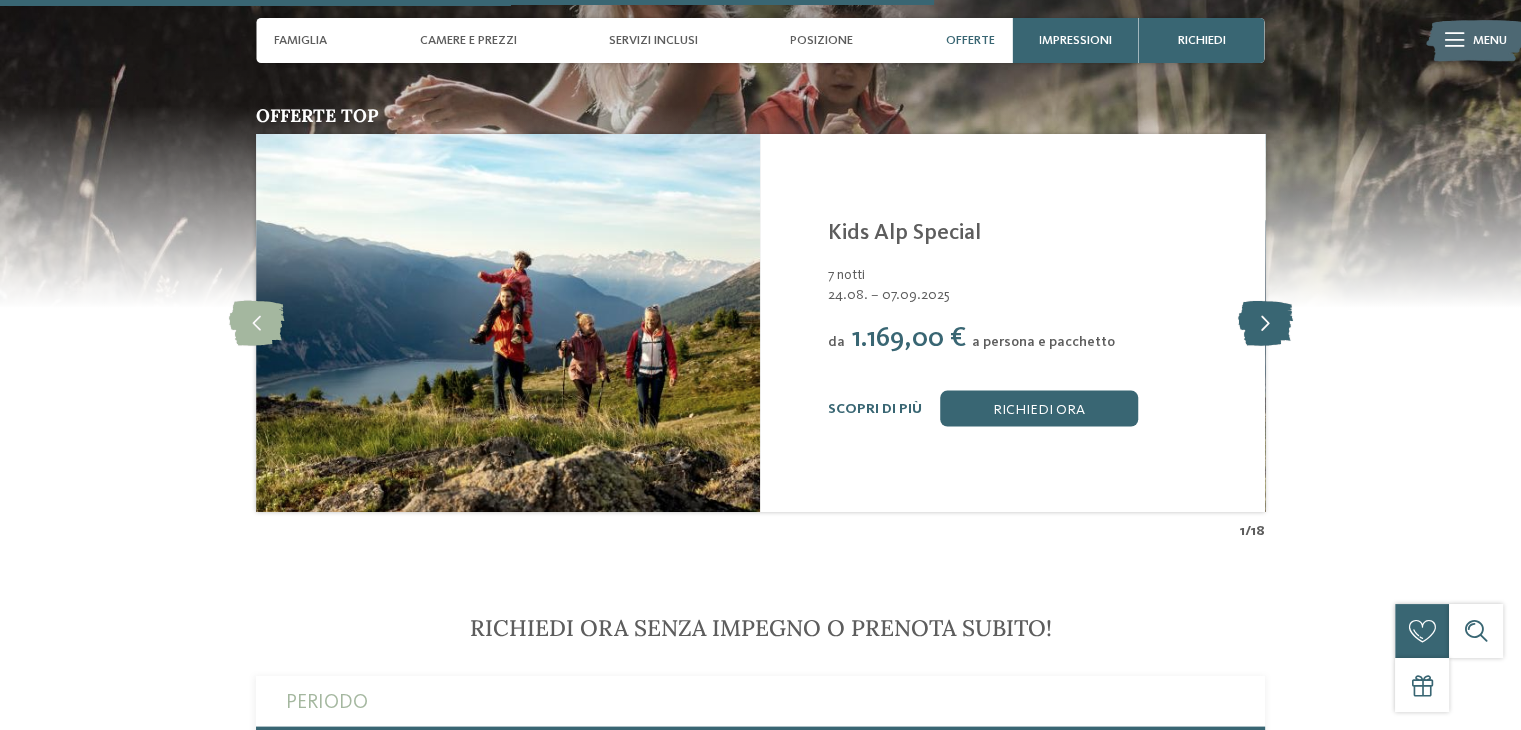 click at bounding box center [1264, 322] 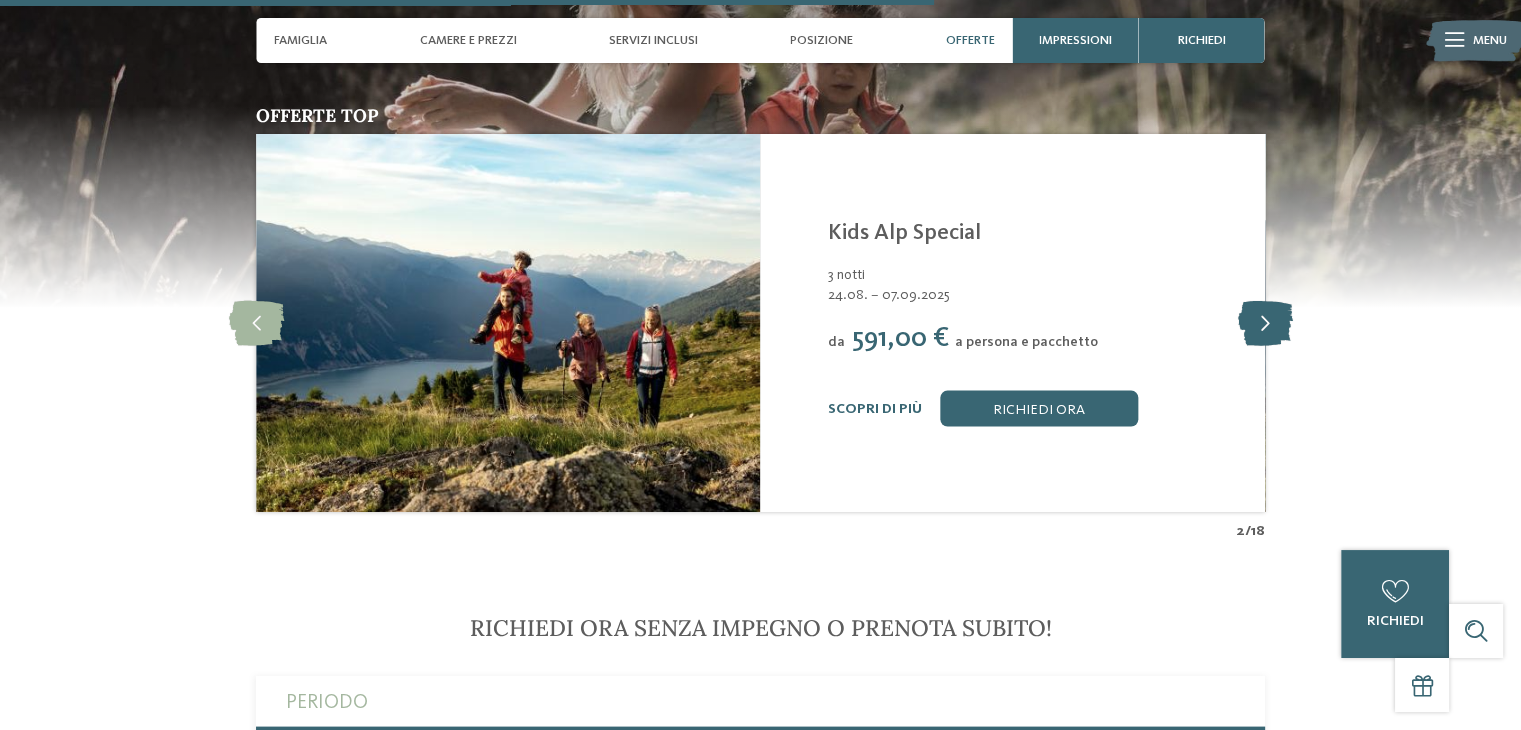 click at bounding box center (1264, 322) 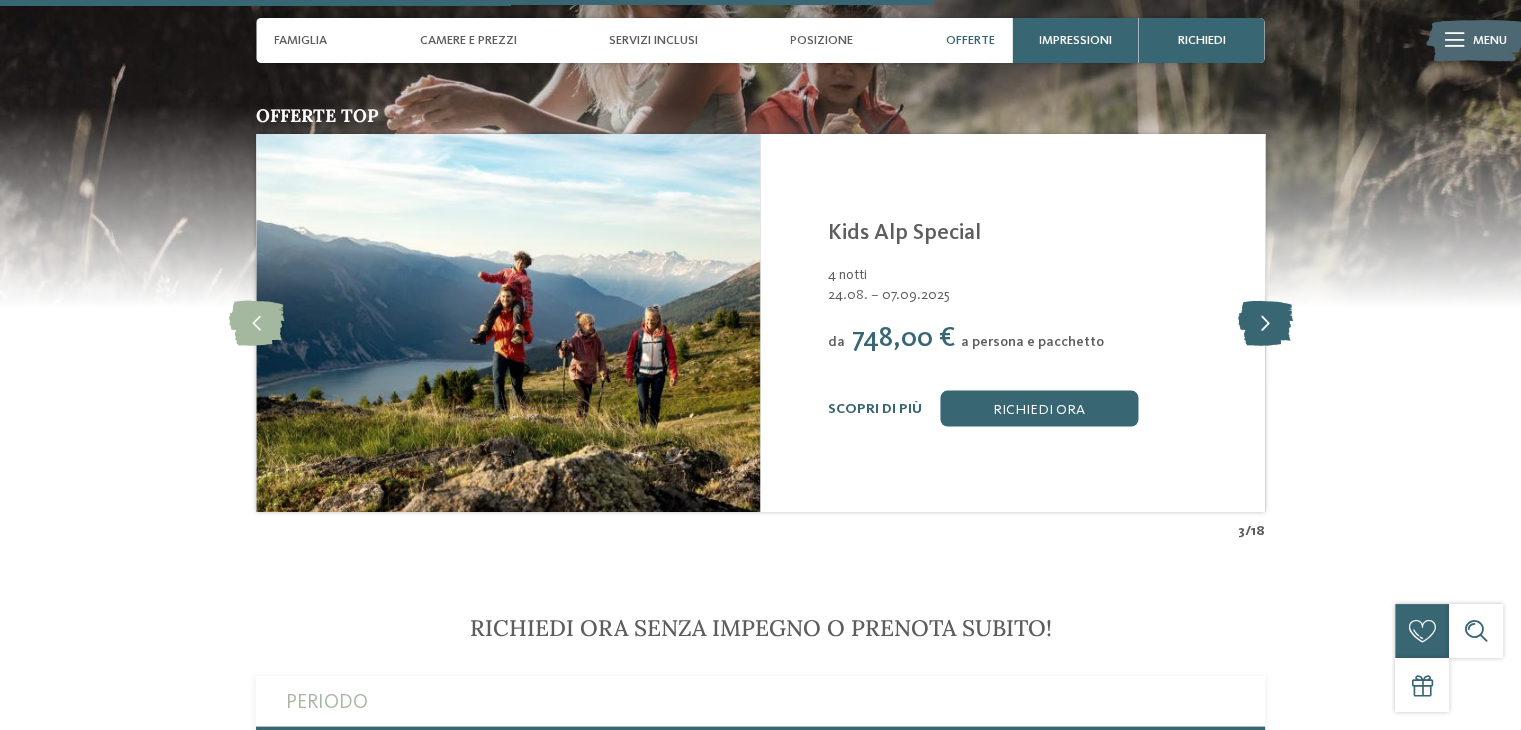click at bounding box center [1264, 322] 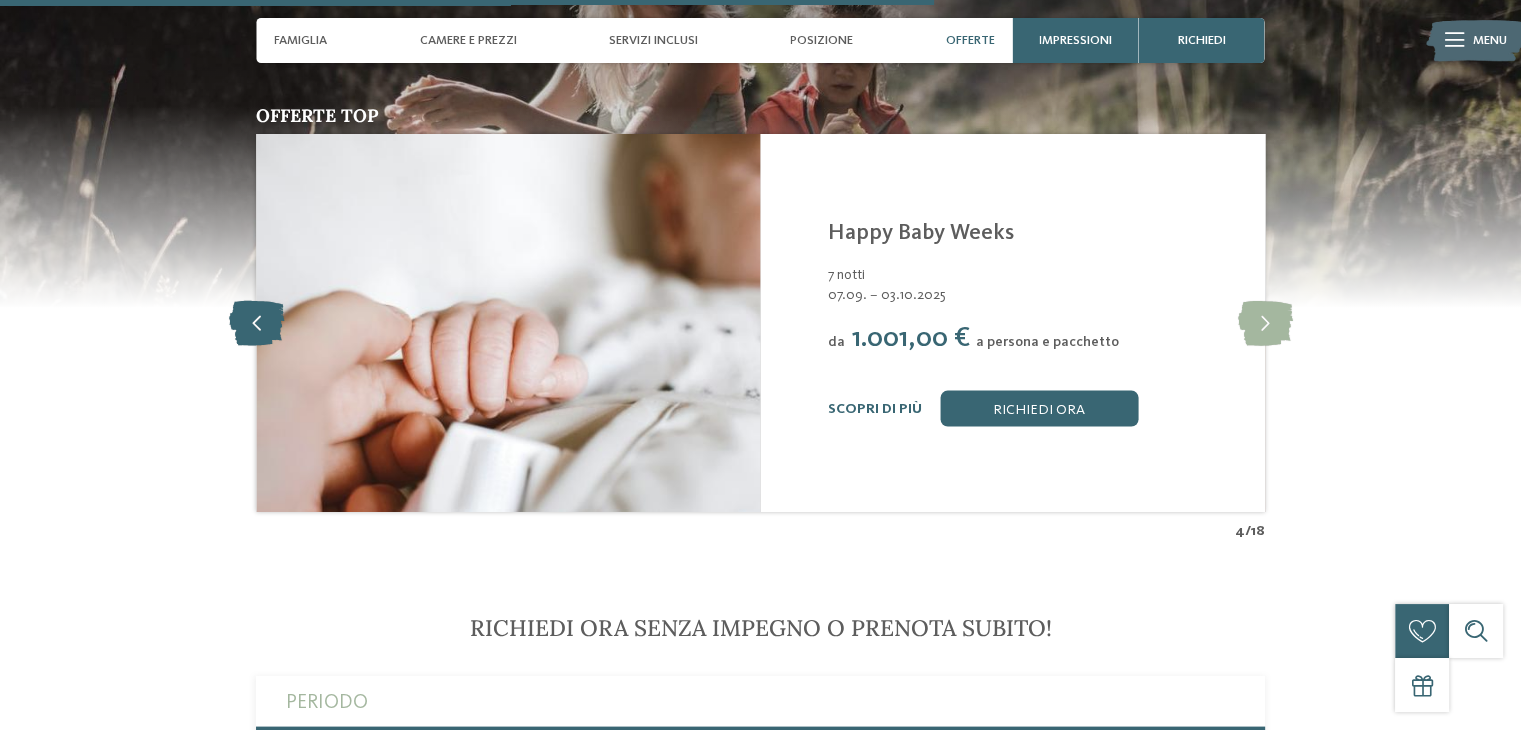 click at bounding box center [256, 322] 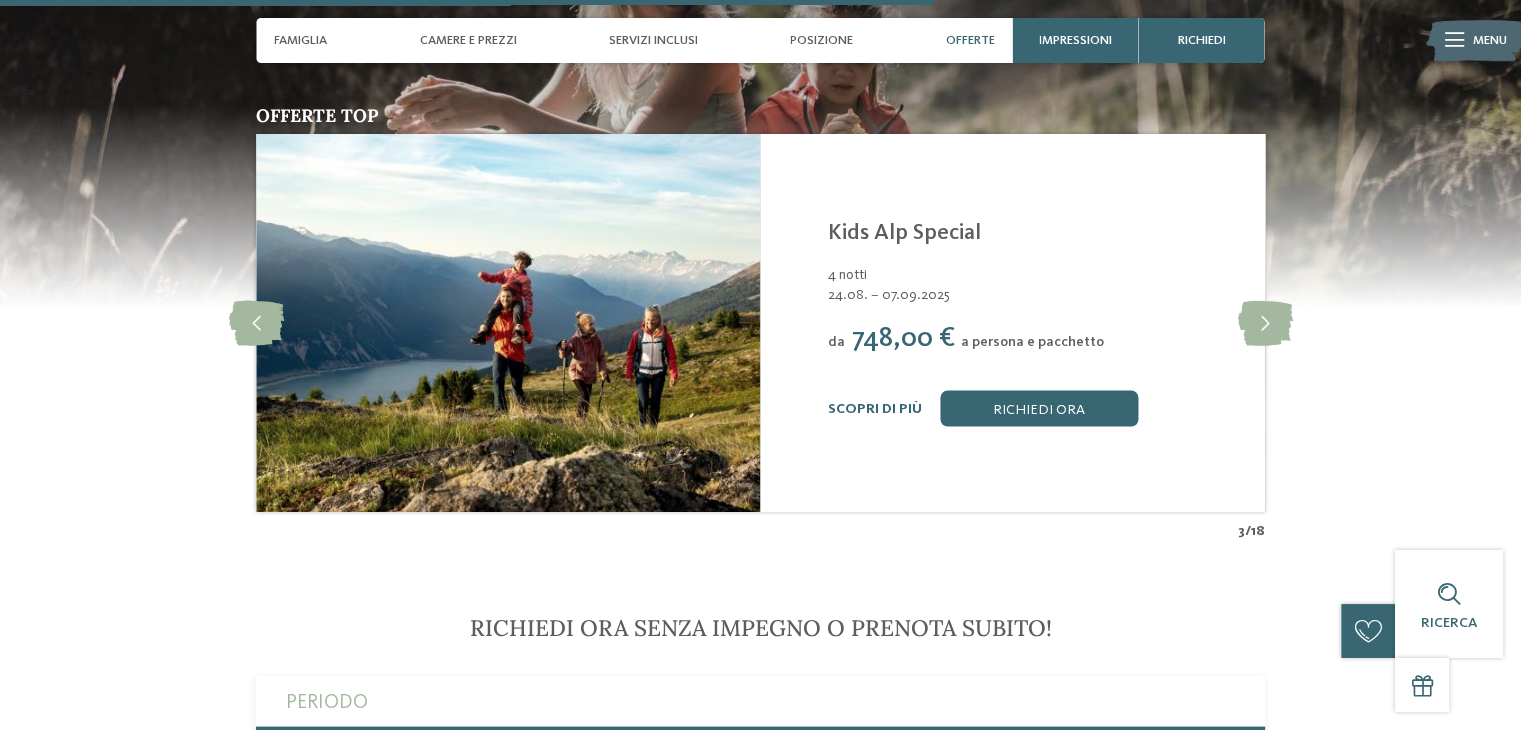 click on "Kids Alp Special" at bounding box center [904, 232] 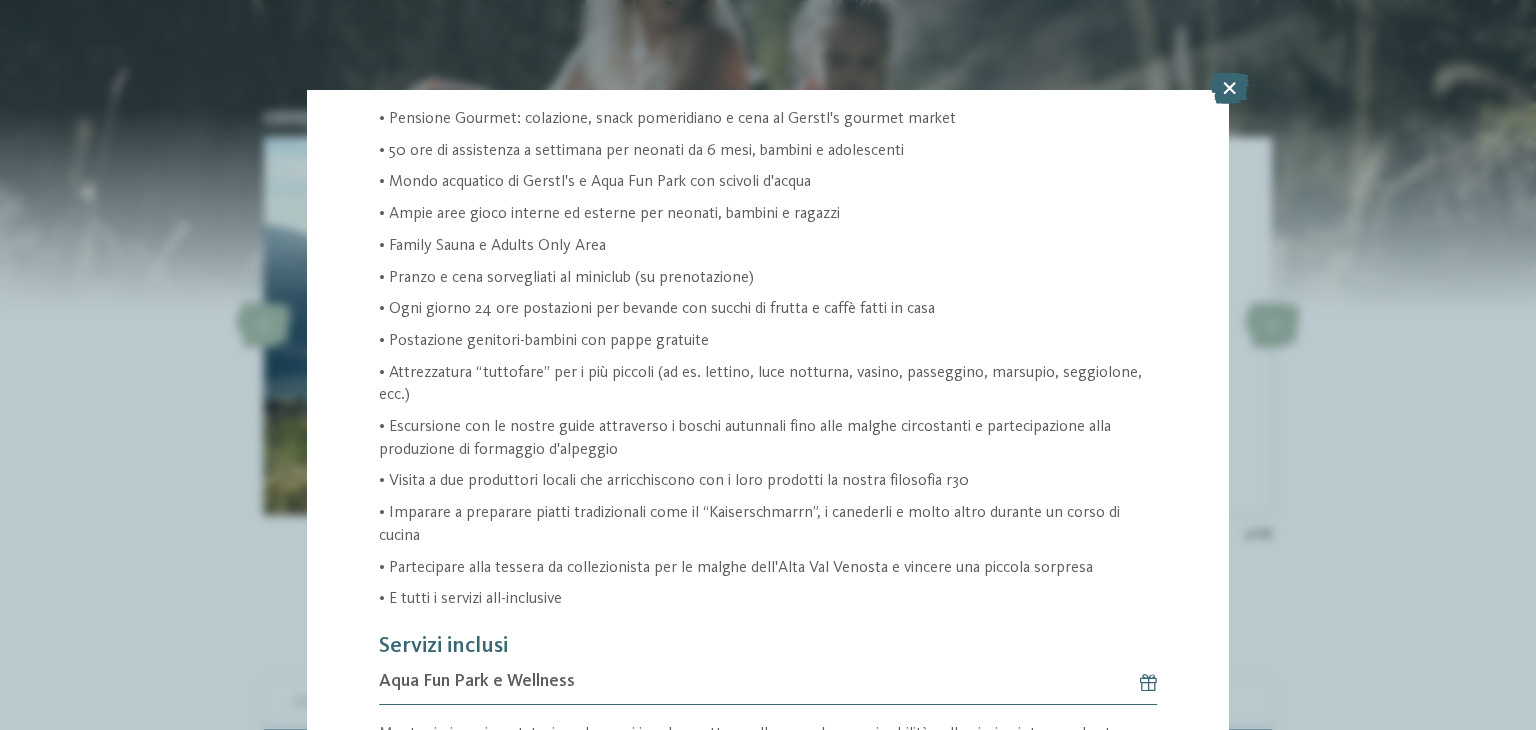 scroll, scrollTop: 400, scrollLeft: 0, axis: vertical 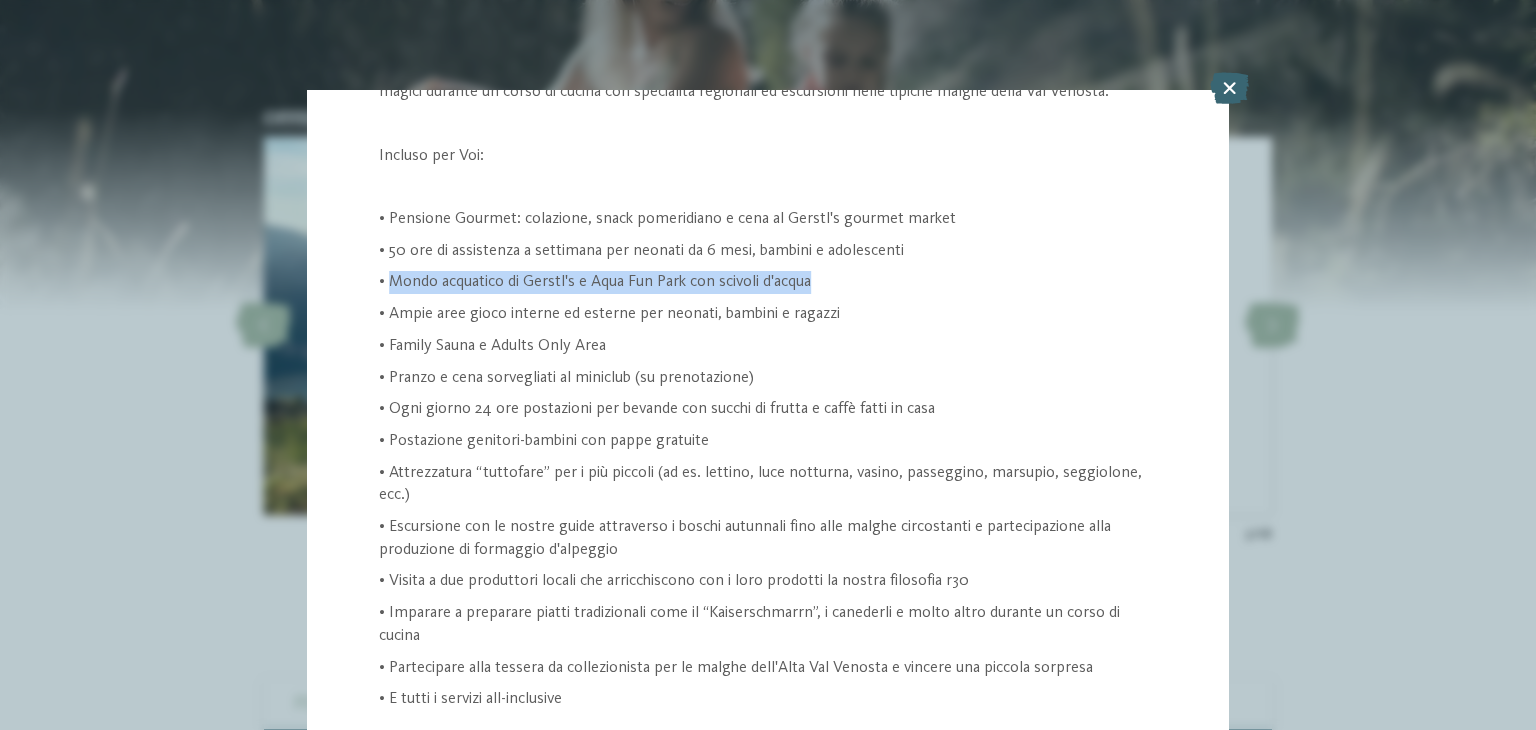drag, startPoint x: 398, startPoint y: 281, endPoint x: 842, endPoint y: 269, distance: 444.16214 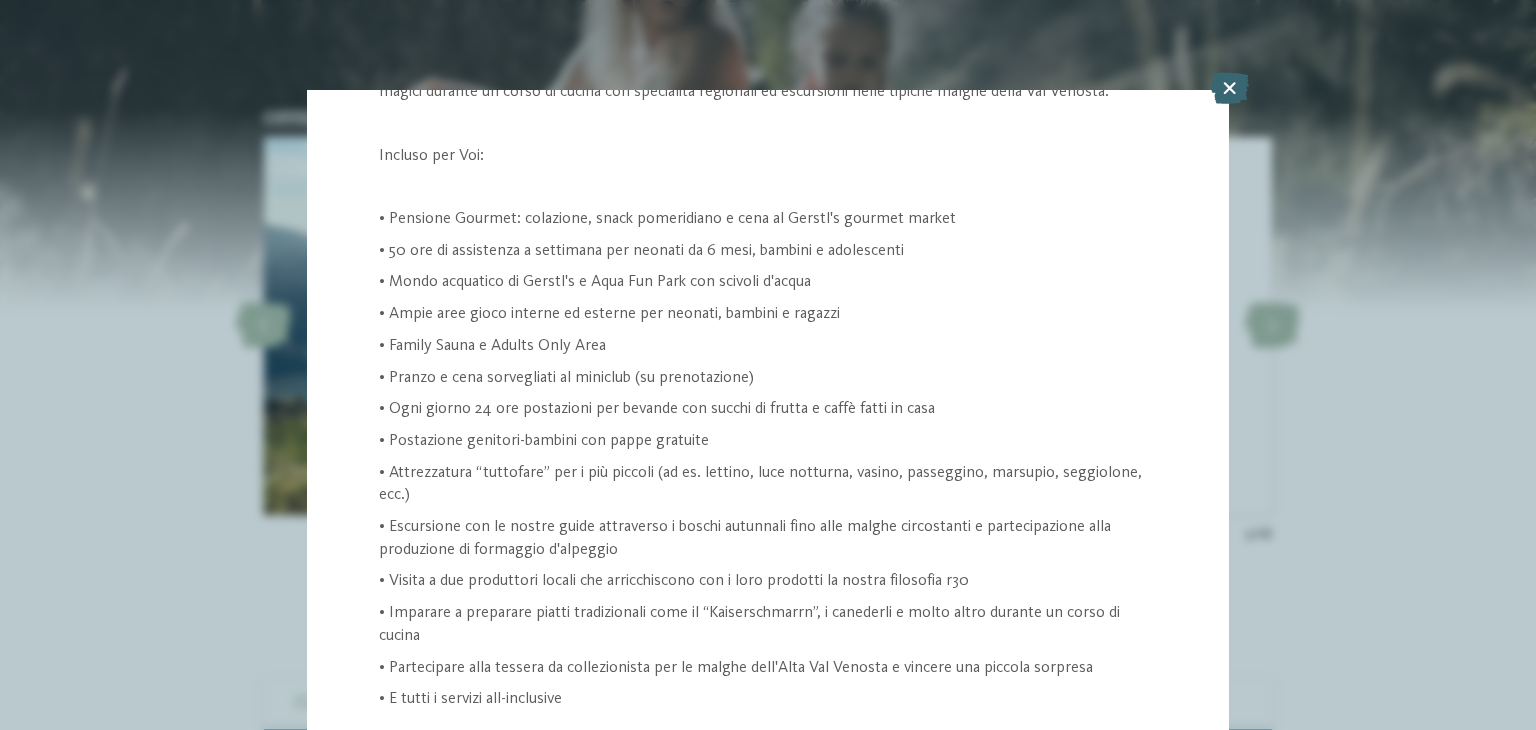 click on "• Ampie aree gioco interne ed esterne per neonati, bambini e ragazzi" at bounding box center [768, 314] 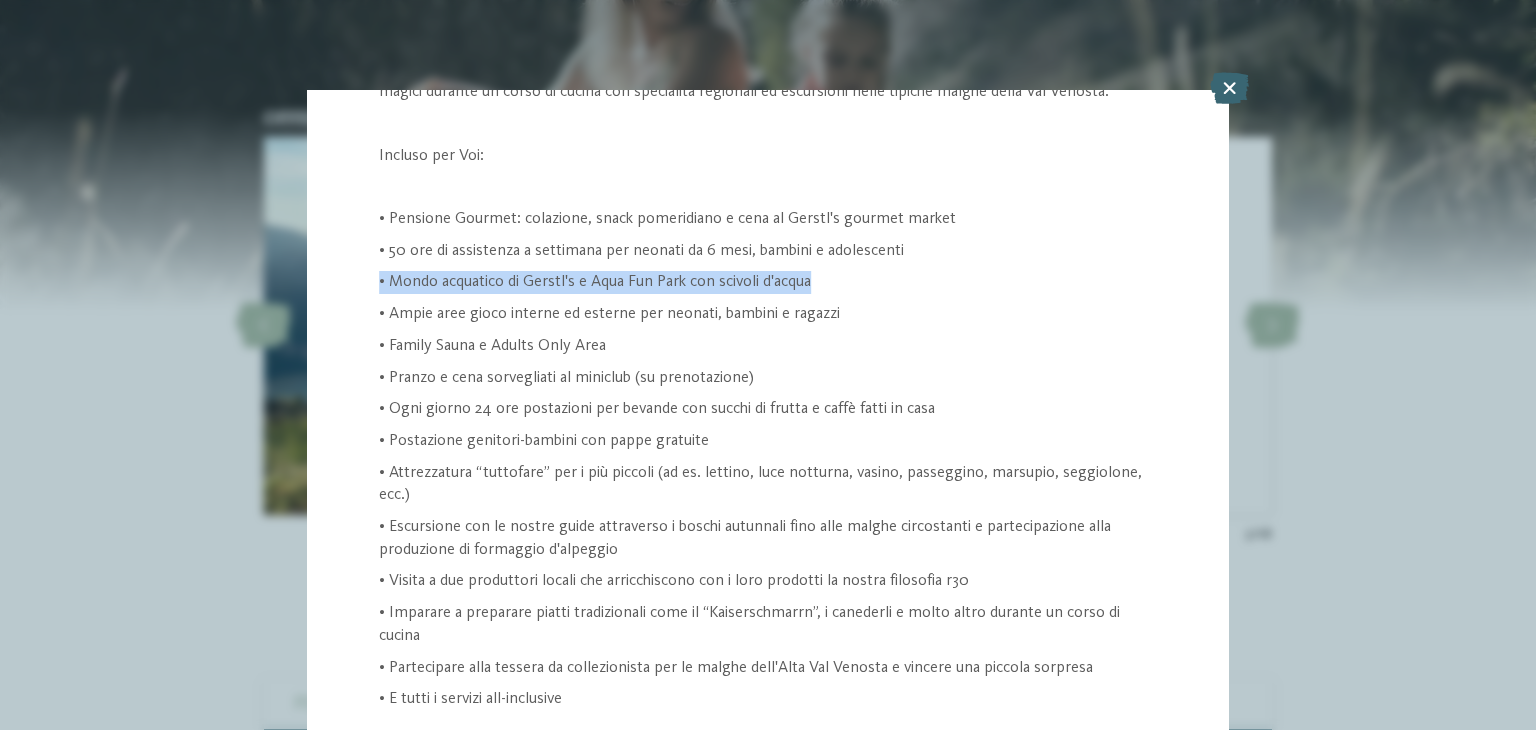 drag, startPoint x: 816, startPoint y: 278, endPoint x: 381, endPoint y: 288, distance: 435.11493 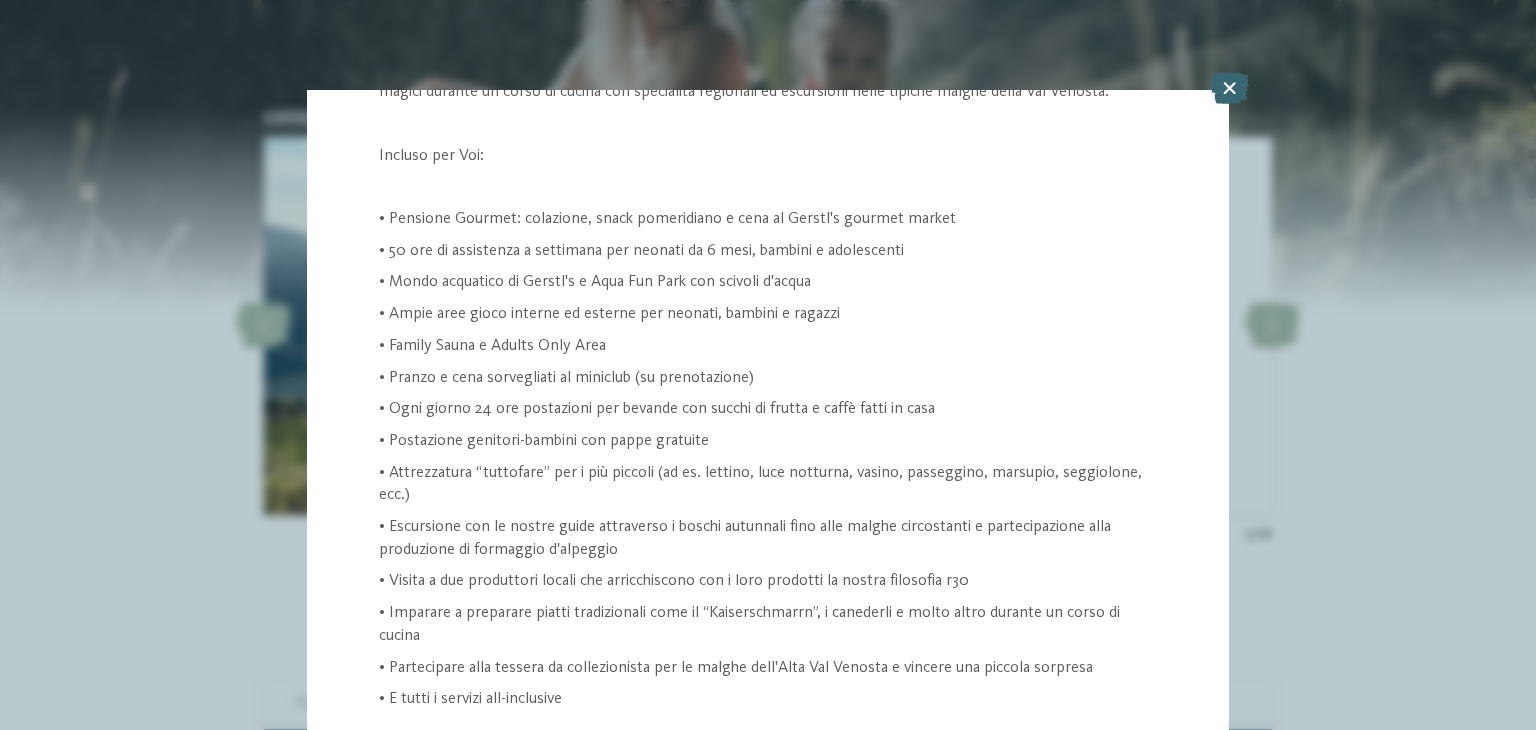click on "• Ampie aree gioco interne ed esterne per neonati, bambini e ragazzi" at bounding box center (768, 314) 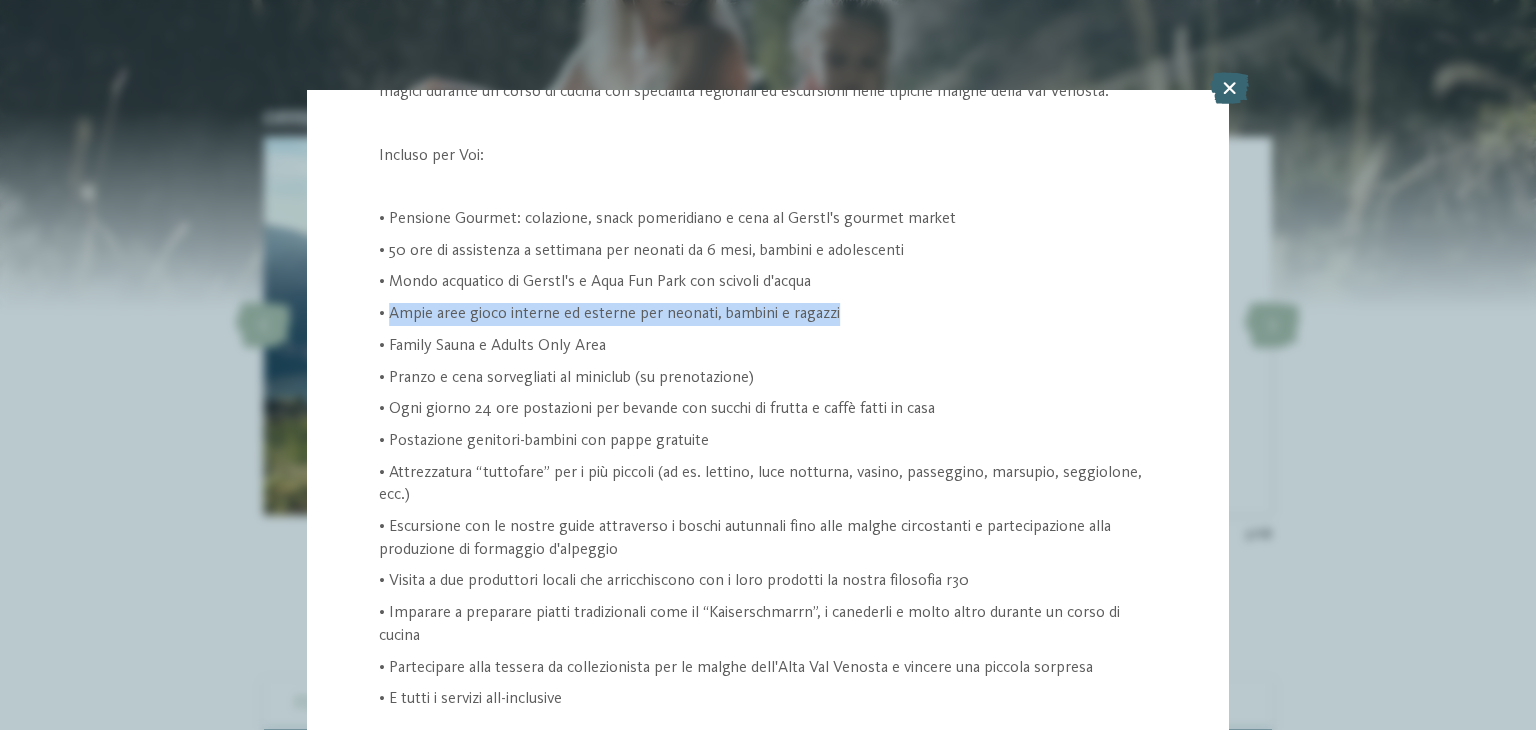 drag, startPoint x: 387, startPoint y: 309, endPoint x: 910, endPoint y: 320, distance: 523.11566 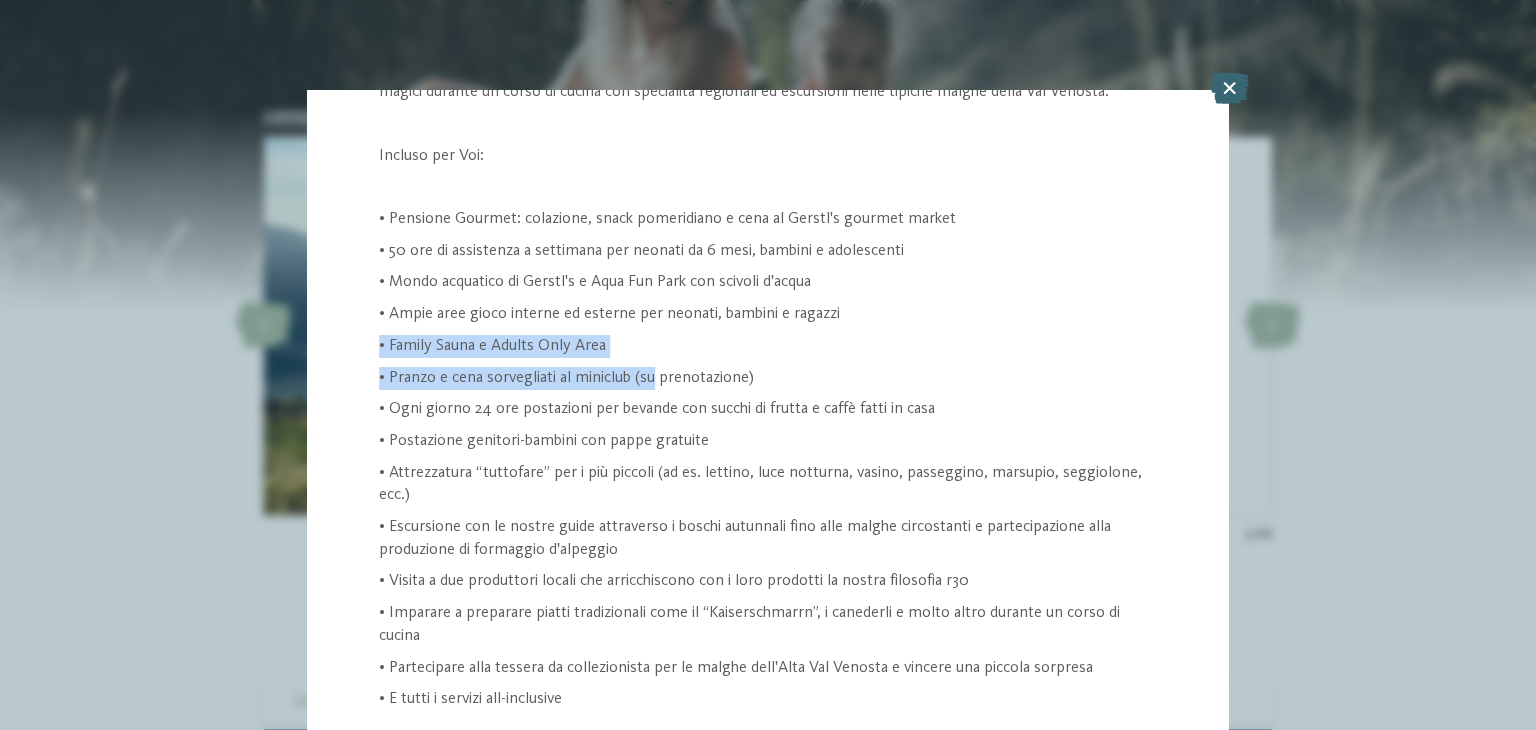drag, startPoint x: 383, startPoint y: 338, endPoint x: 652, endPoint y: 356, distance: 269.60156 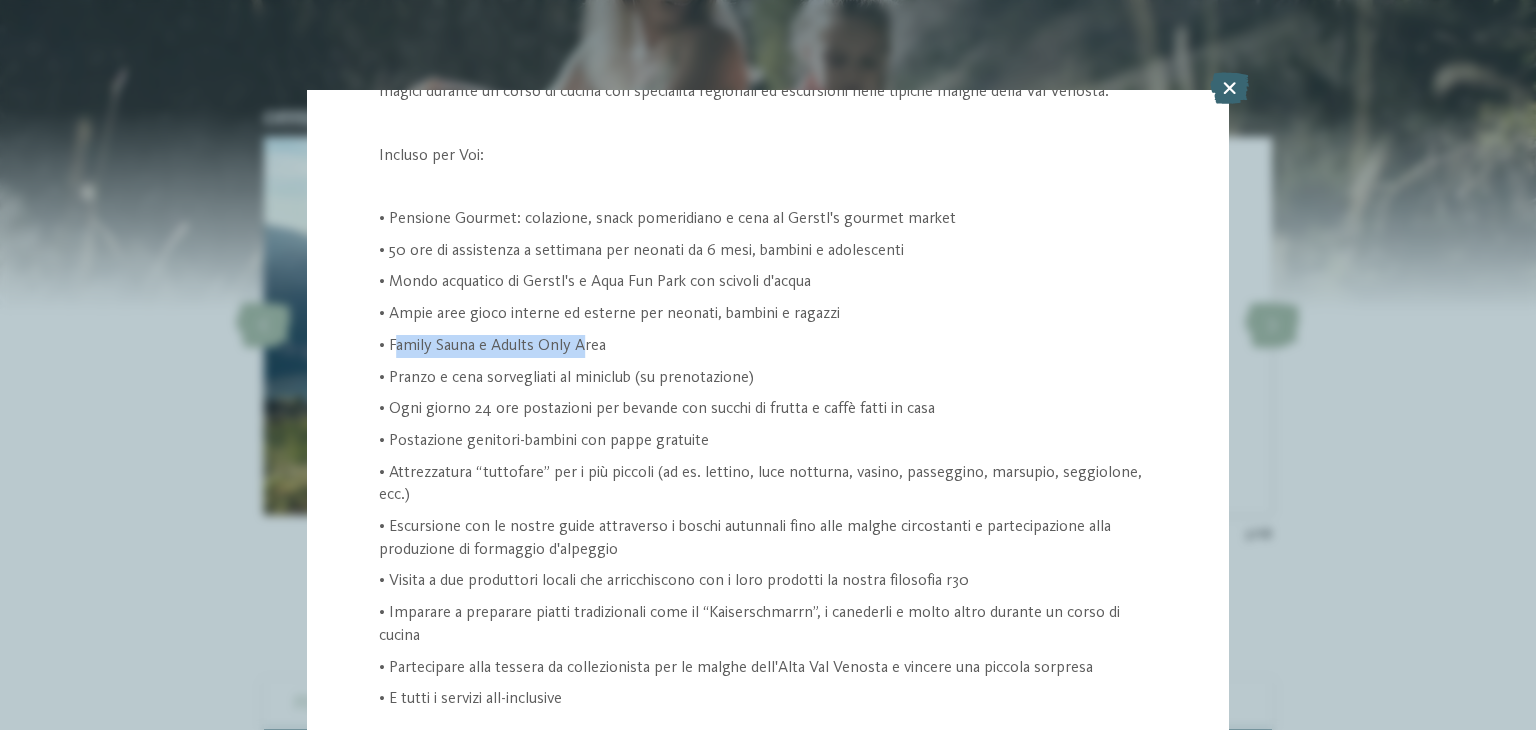 drag, startPoint x: 428, startPoint y: 341, endPoint x: 578, endPoint y: 350, distance: 150.26976 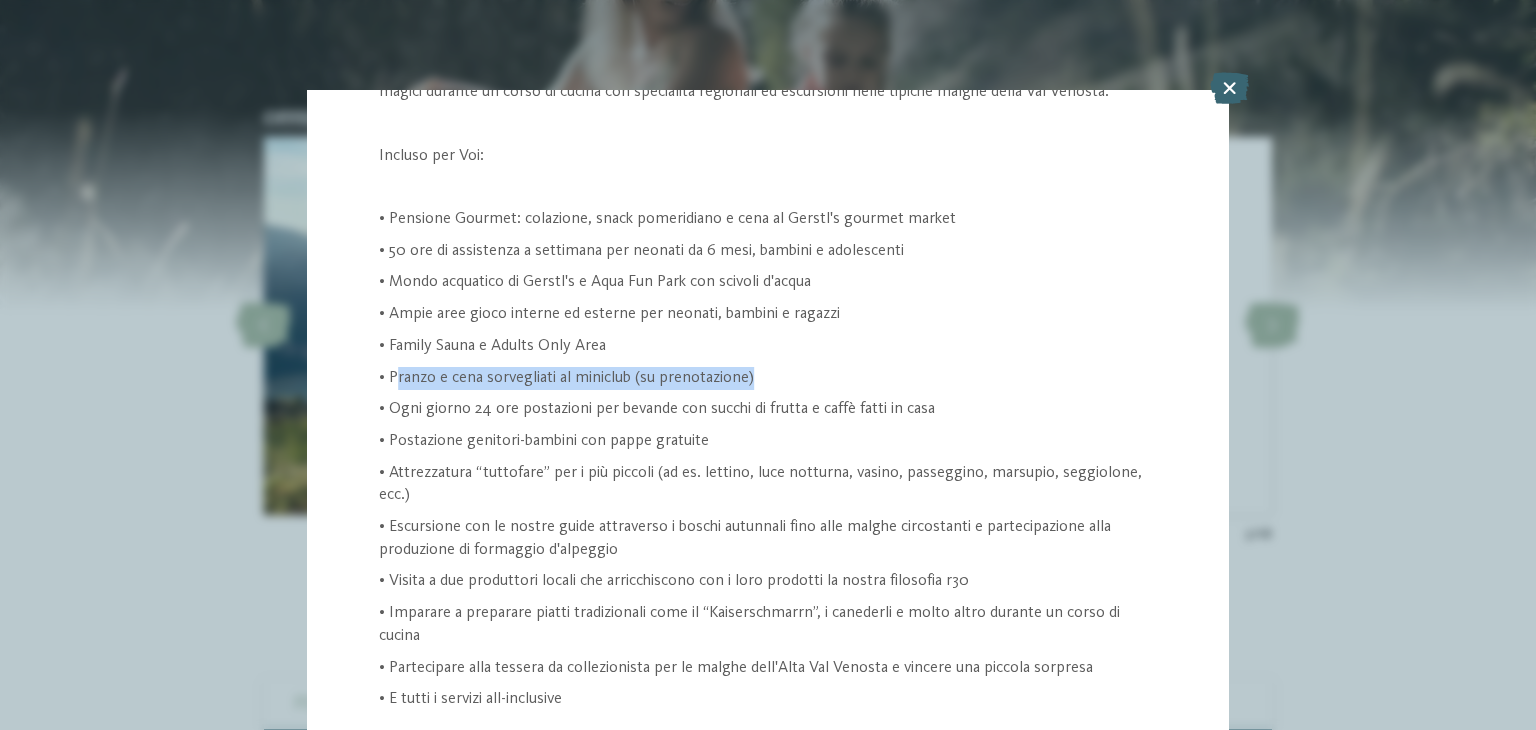 drag, startPoint x: 395, startPoint y: 370, endPoint x: 787, endPoint y: 372, distance: 392.0051 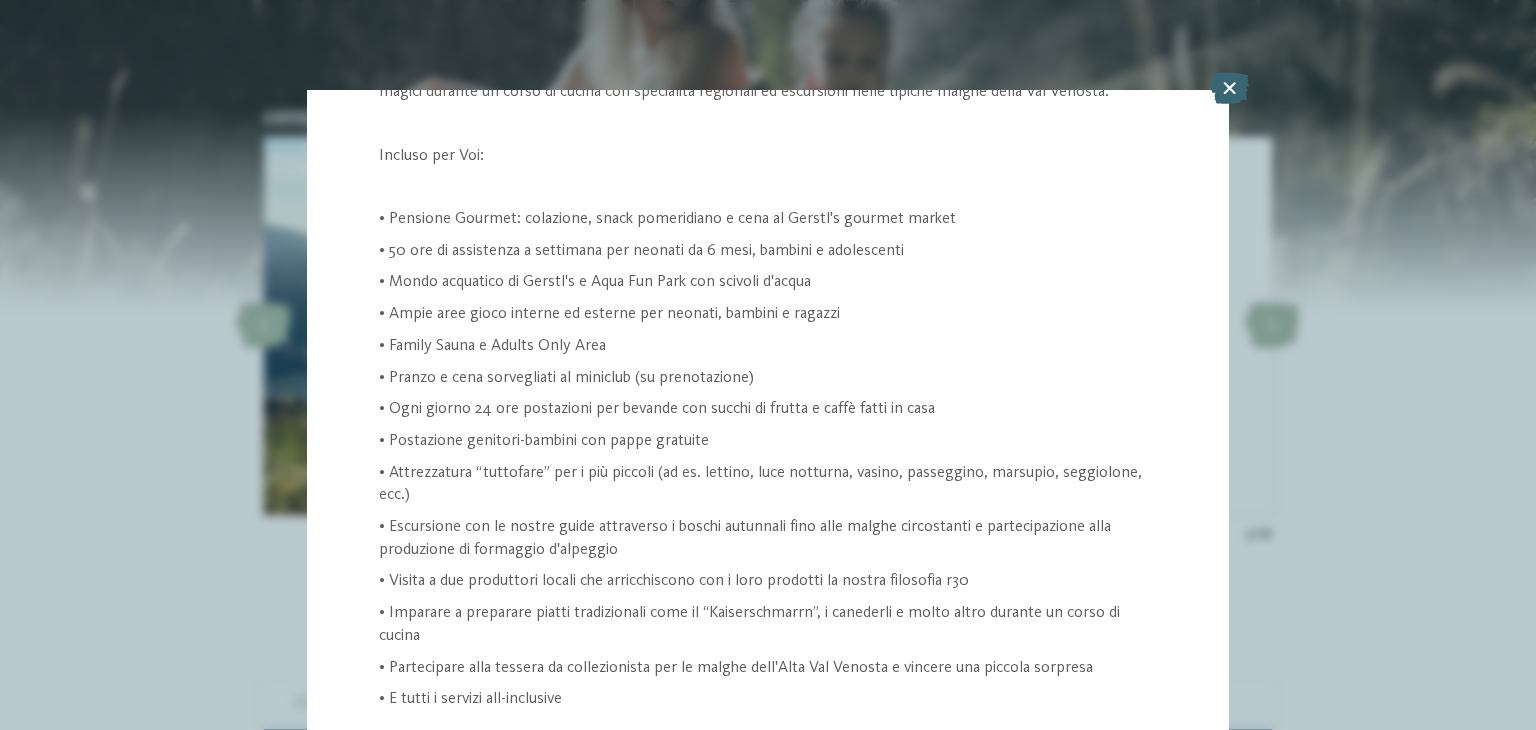 click on "• Ogni giorno 24 ore postazioni per bevande con succhi di frutta e caffè fatti in casa" at bounding box center (768, 409) 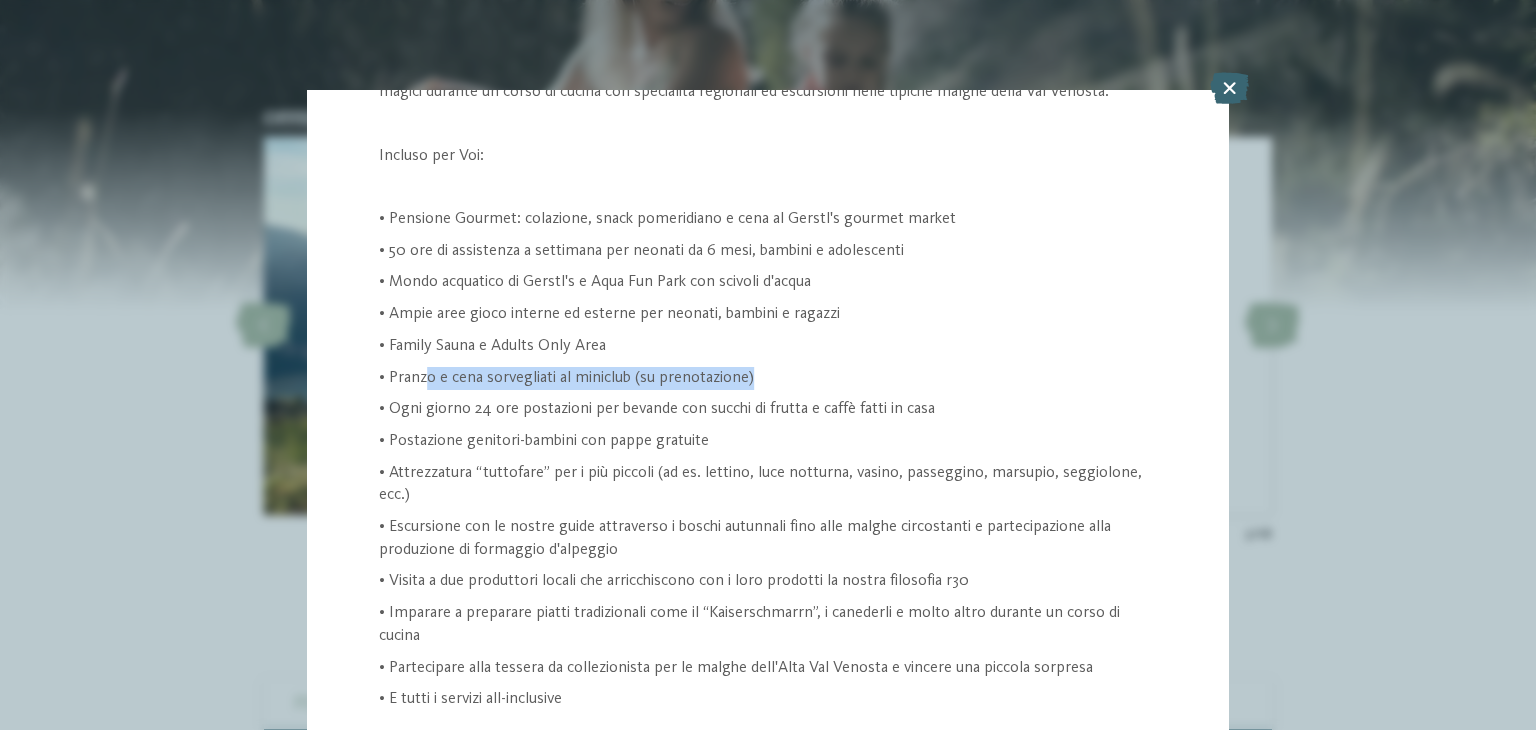 drag, startPoint x: 764, startPoint y: 376, endPoint x: 428, endPoint y: 361, distance: 336.33466 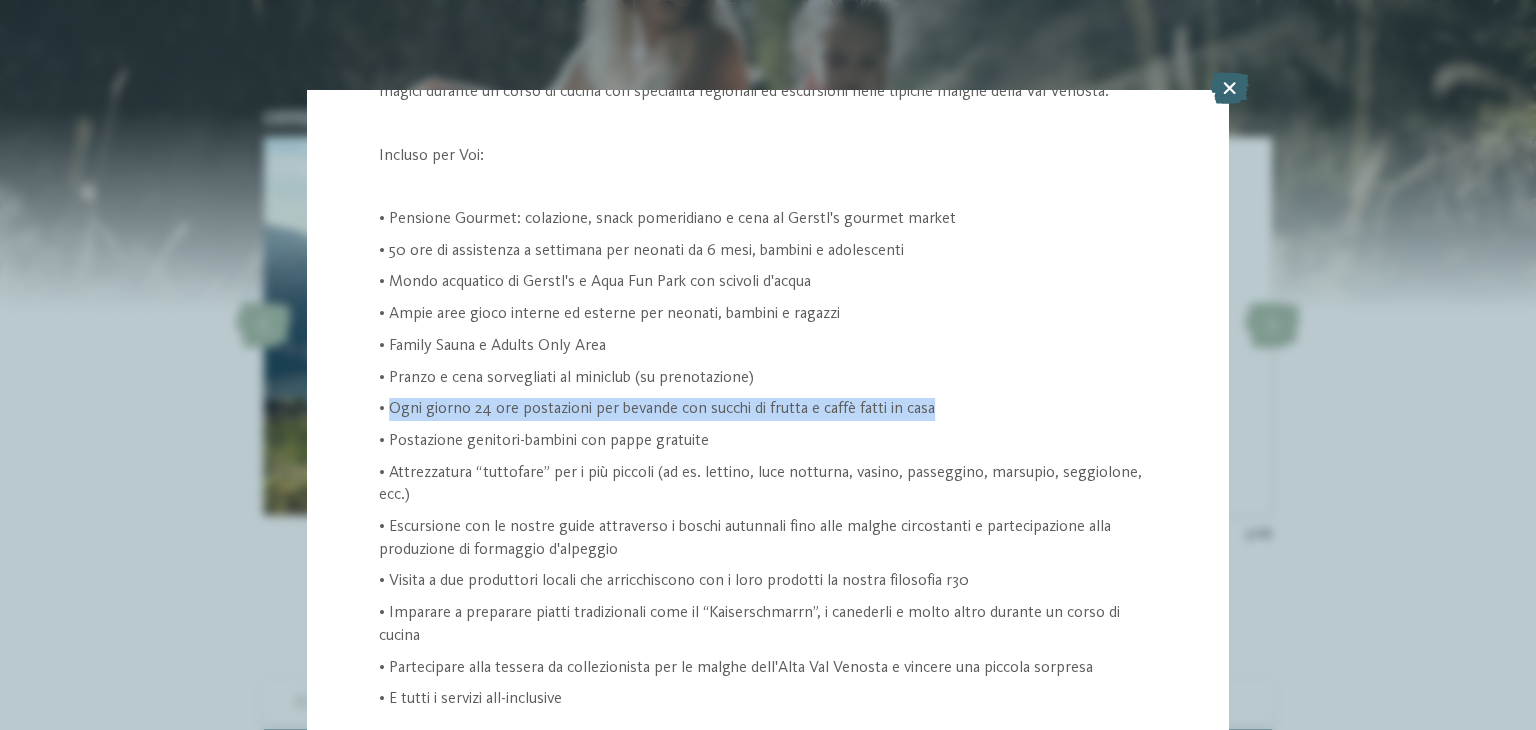 drag, startPoint x: 394, startPoint y: 415, endPoint x: 999, endPoint y: 408, distance: 605.04047 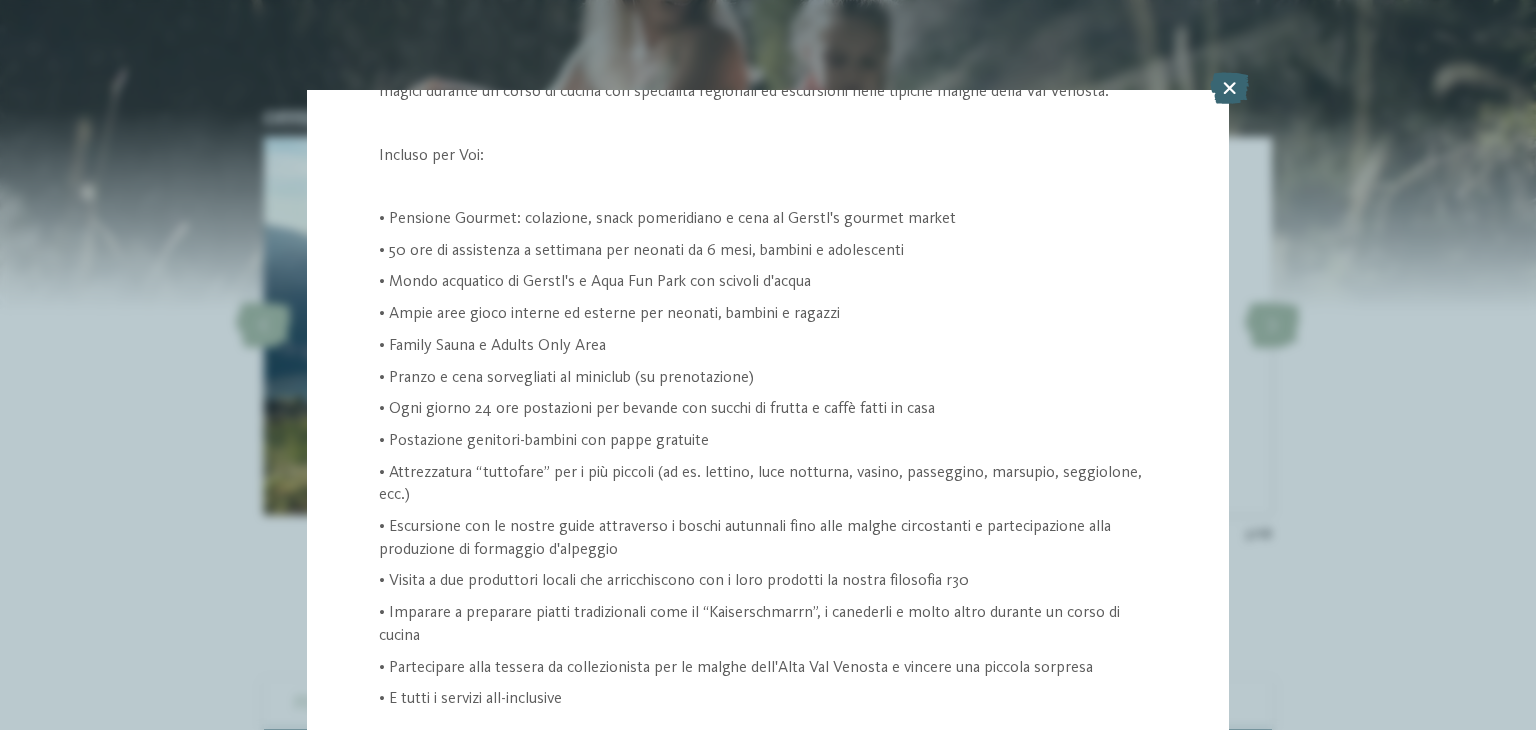 click on "• Postazione genitori-bambini con pappe gratuite" at bounding box center [768, 441] 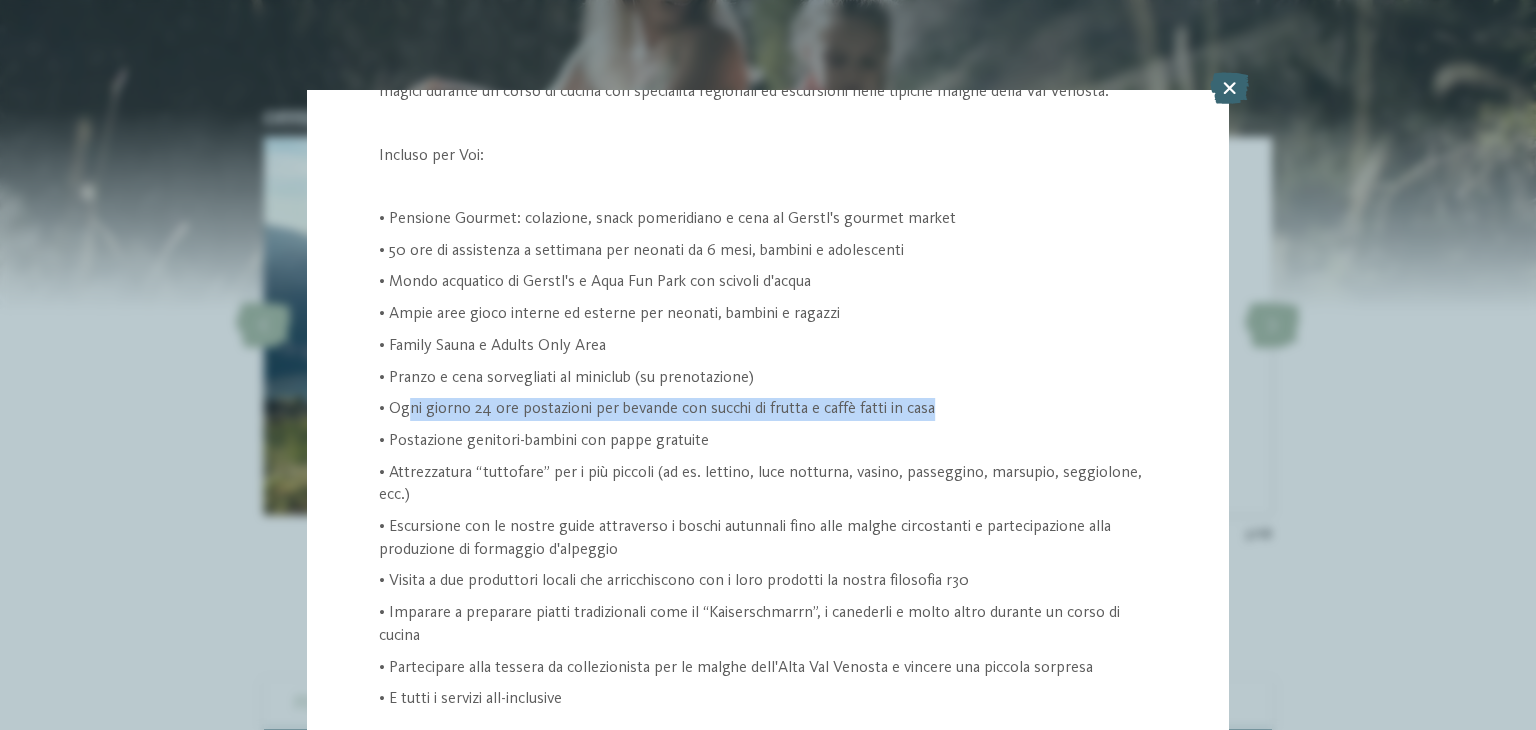 drag, startPoint x: 409, startPoint y: 402, endPoint x: 884, endPoint y: 431, distance: 475.88443 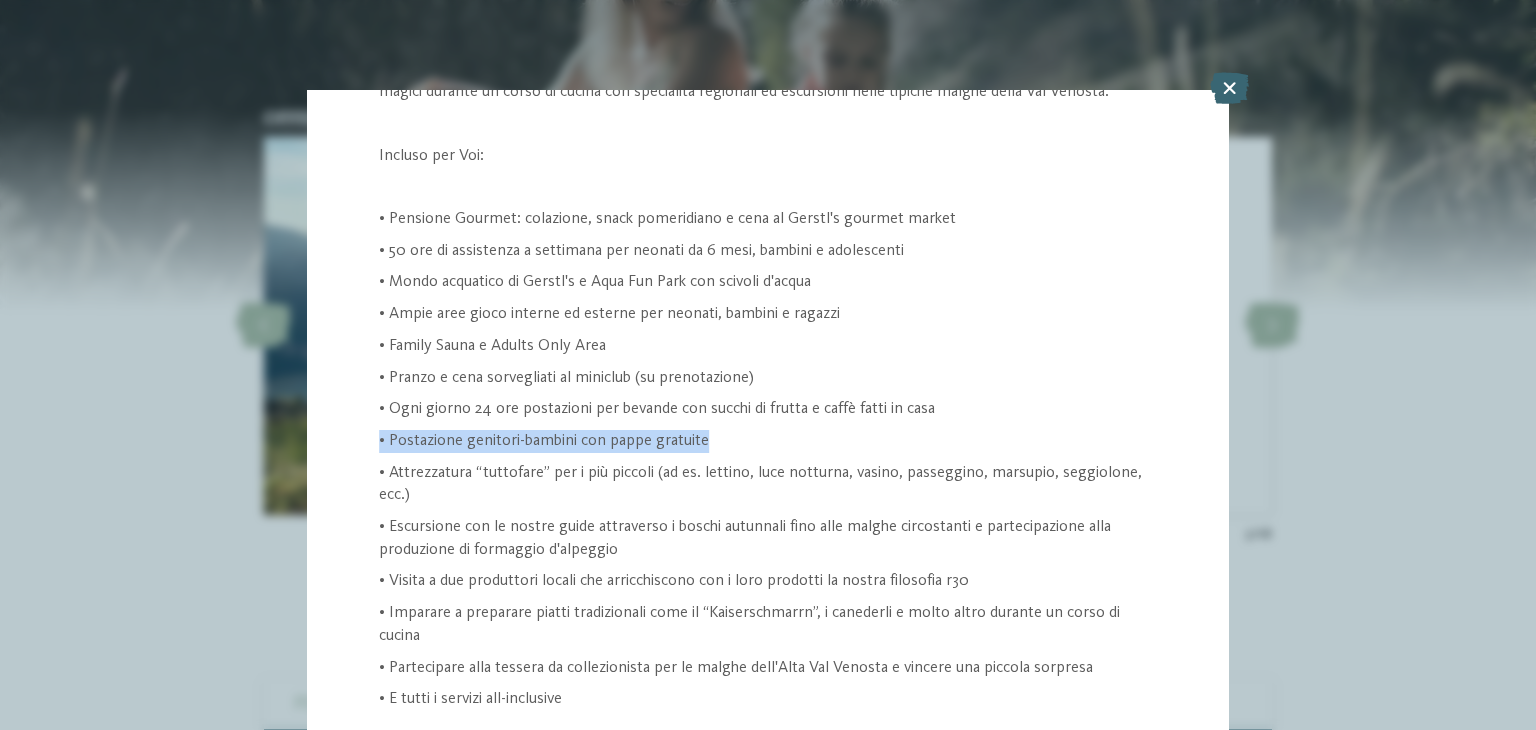 drag, startPoint x: 380, startPoint y: 434, endPoint x: 702, endPoint y: 438, distance: 322.02484 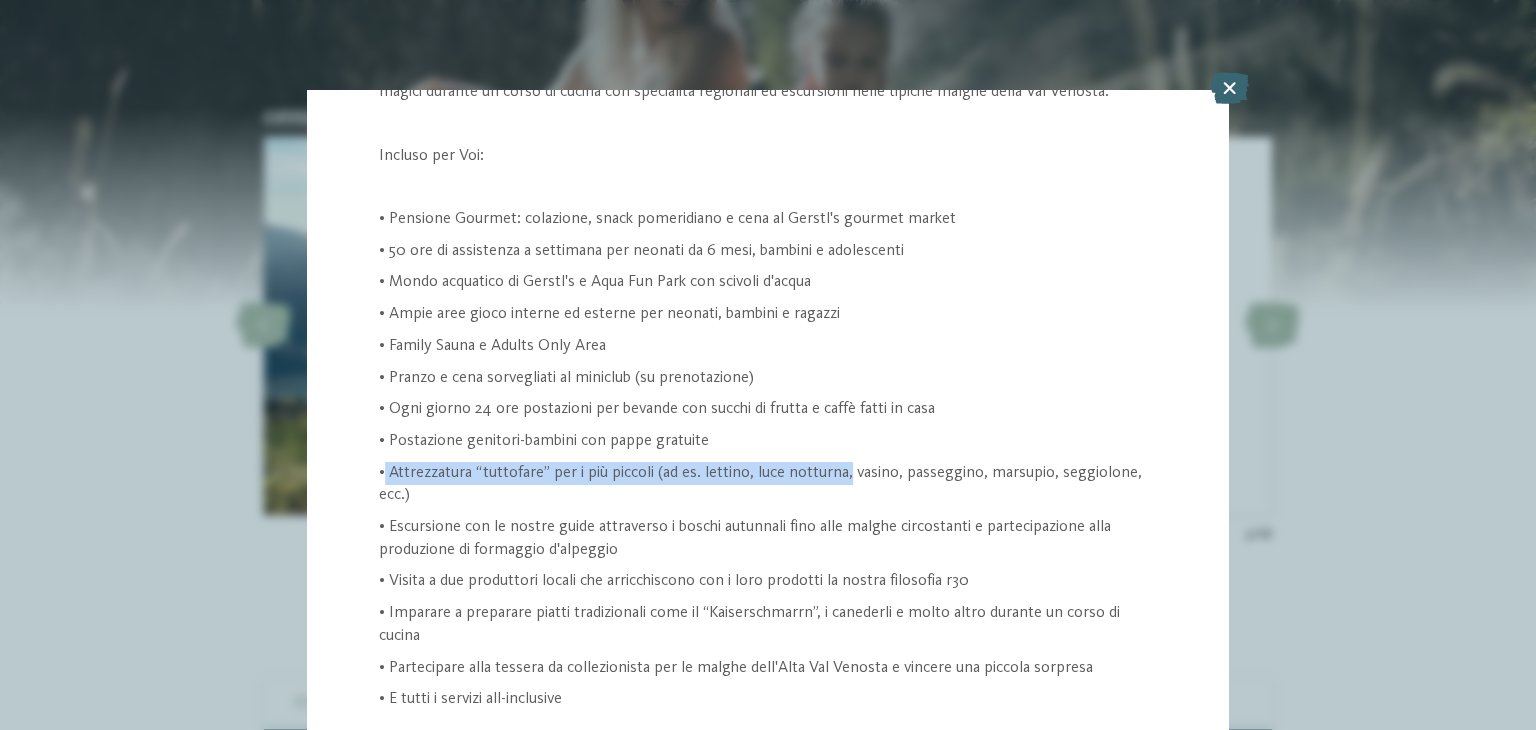 drag, startPoint x: 382, startPoint y: 469, endPoint x: 847, endPoint y: 477, distance: 465.06882 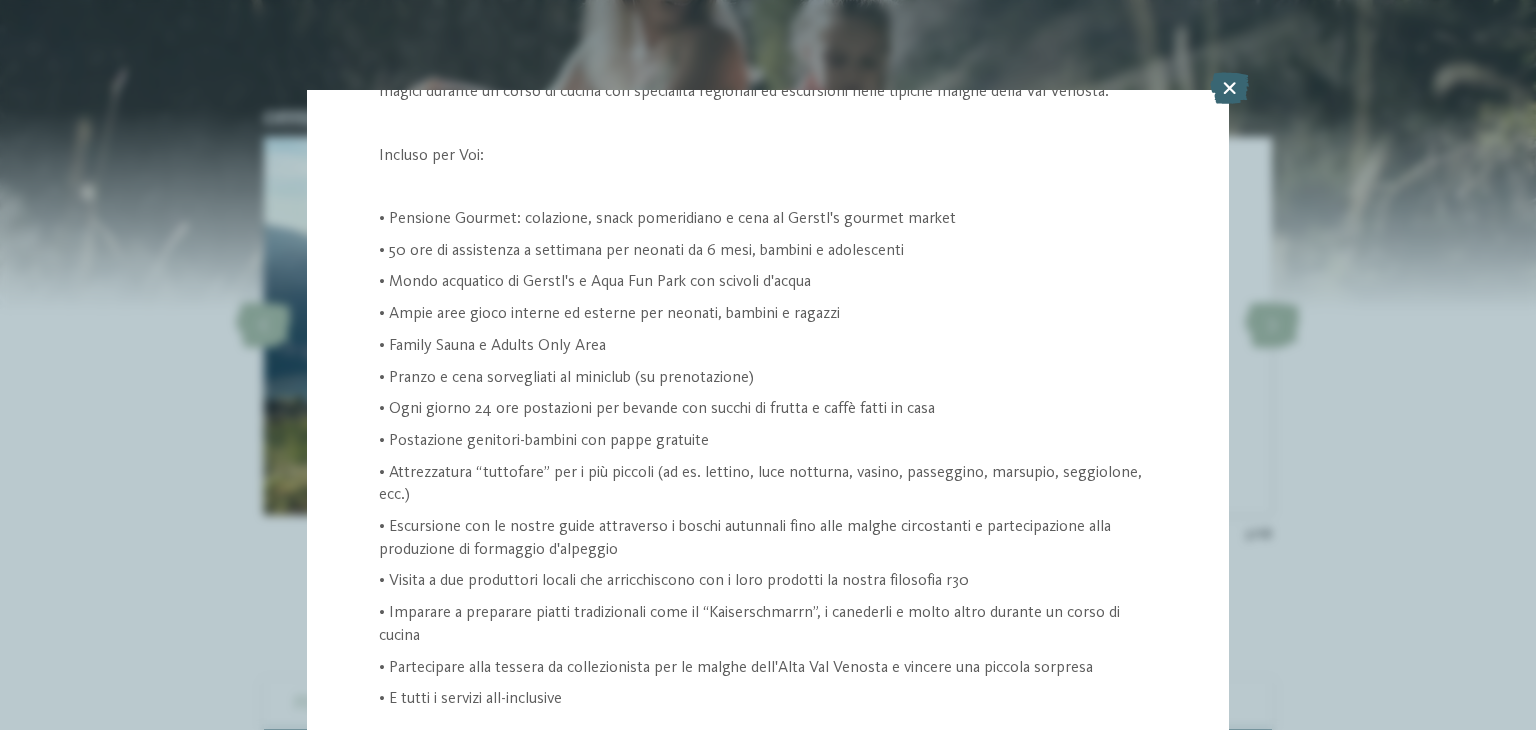 click on "• Attrezzatura “tuttofare” per i più piccoli (ad es. lettino, luce notturna, vasino, passeggino, marsupio, seggiolone, ecc.)" at bounding box center (768, 484) 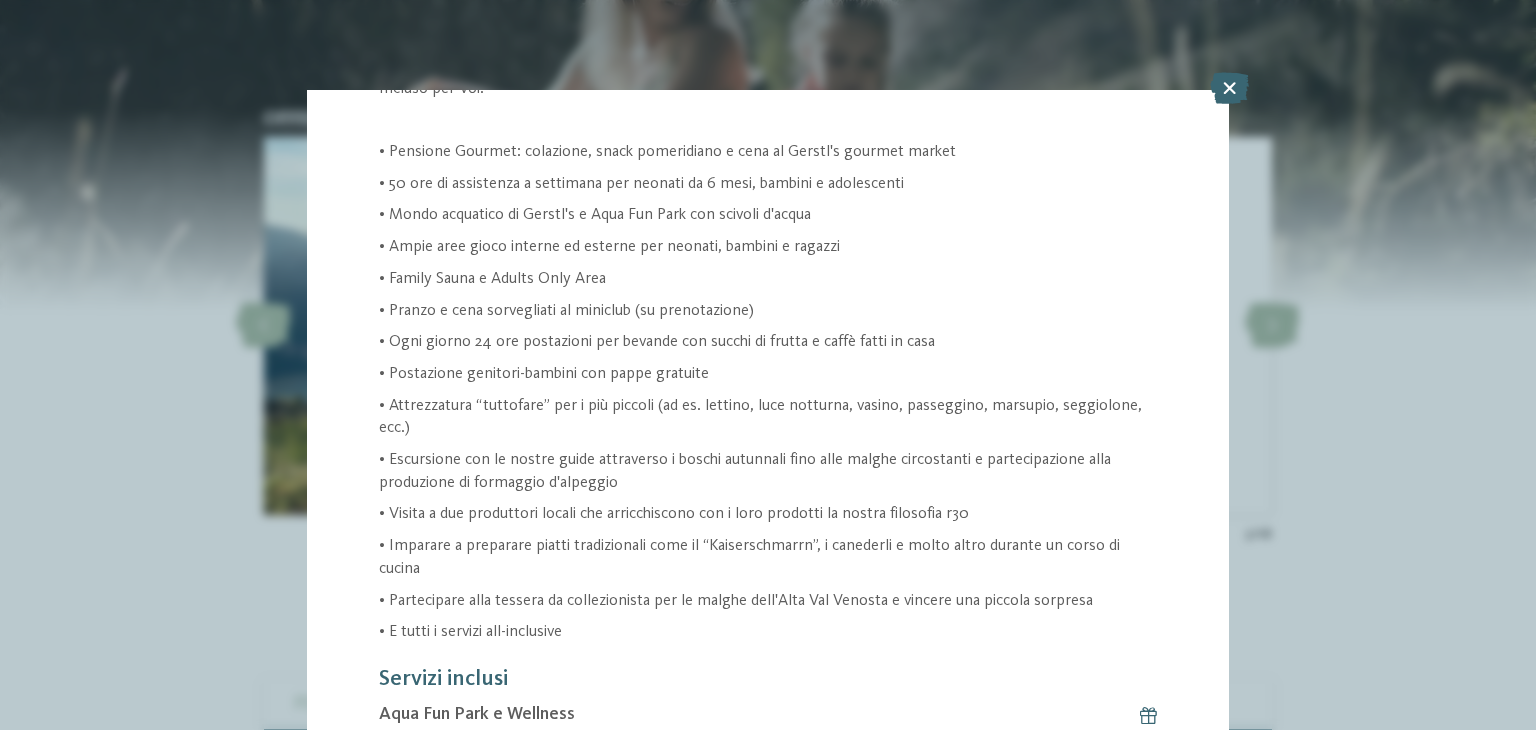 scroll, scrollTop: 500, scrollLeft: 0, axis: vertical 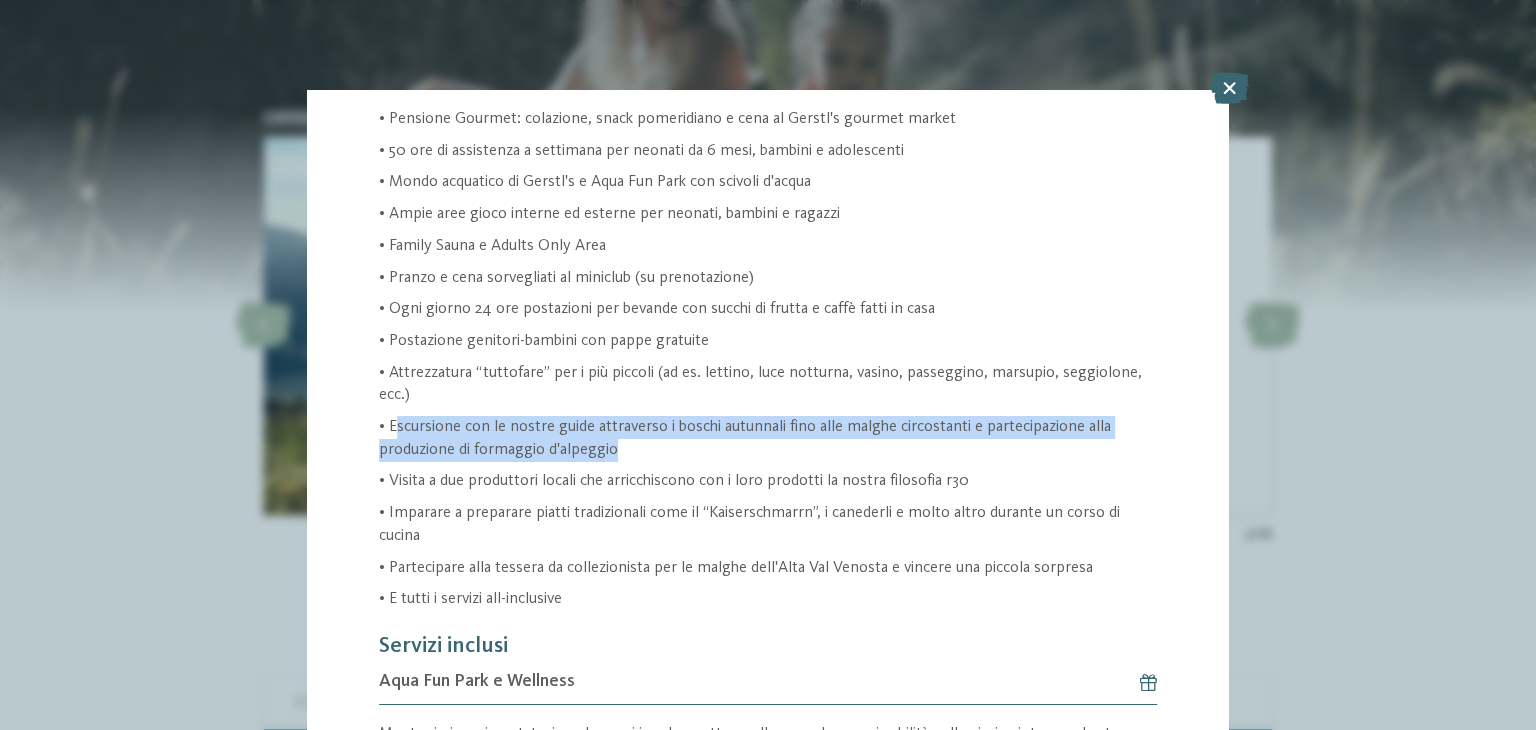drag, startPoint x: 504, startPoint y: 425, endPoint x: 837, endPoint y: 441, distance: 333.38416 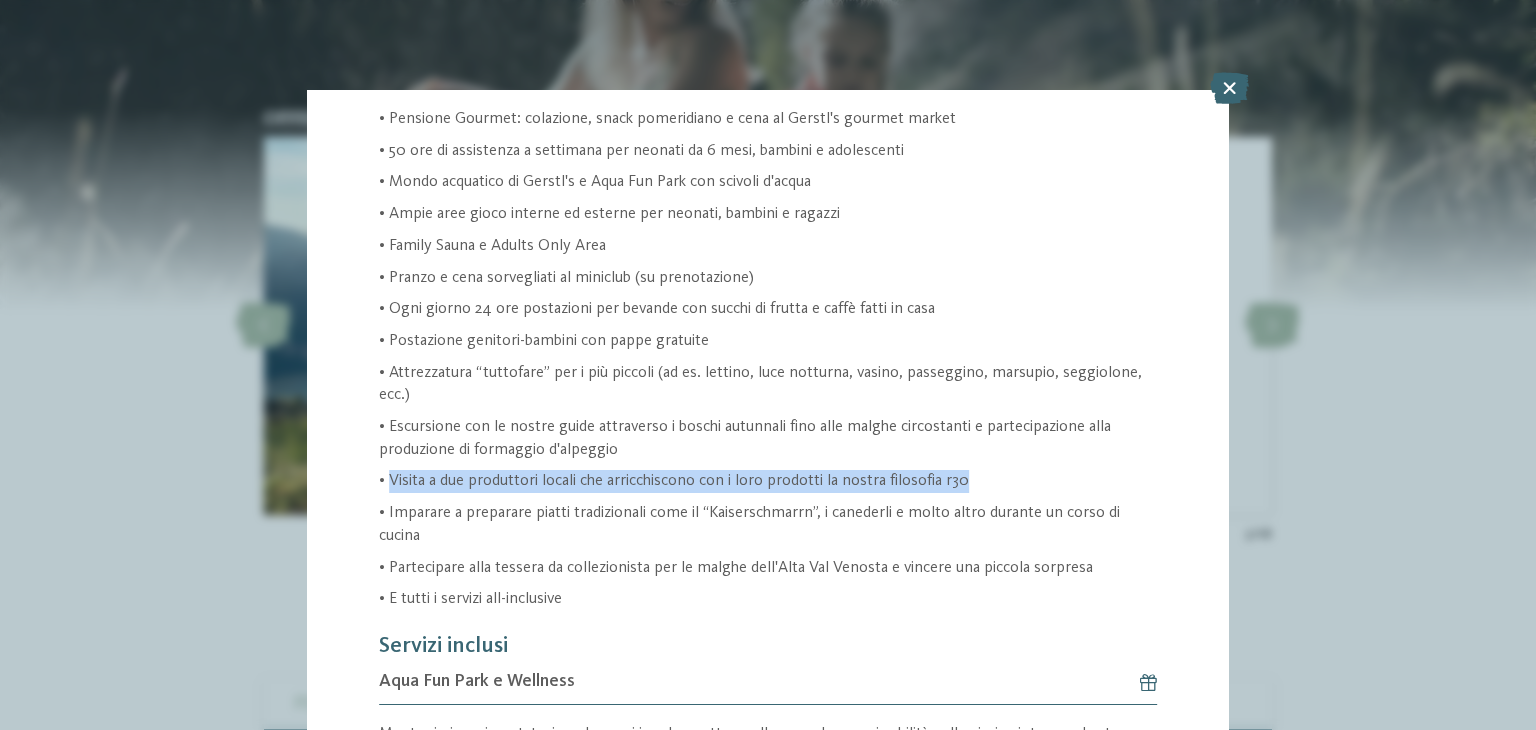 drag, startPoint x: 400, startPoint y: 481, endPoint x: 1076, endPoint y: 474, distance: 676.03625 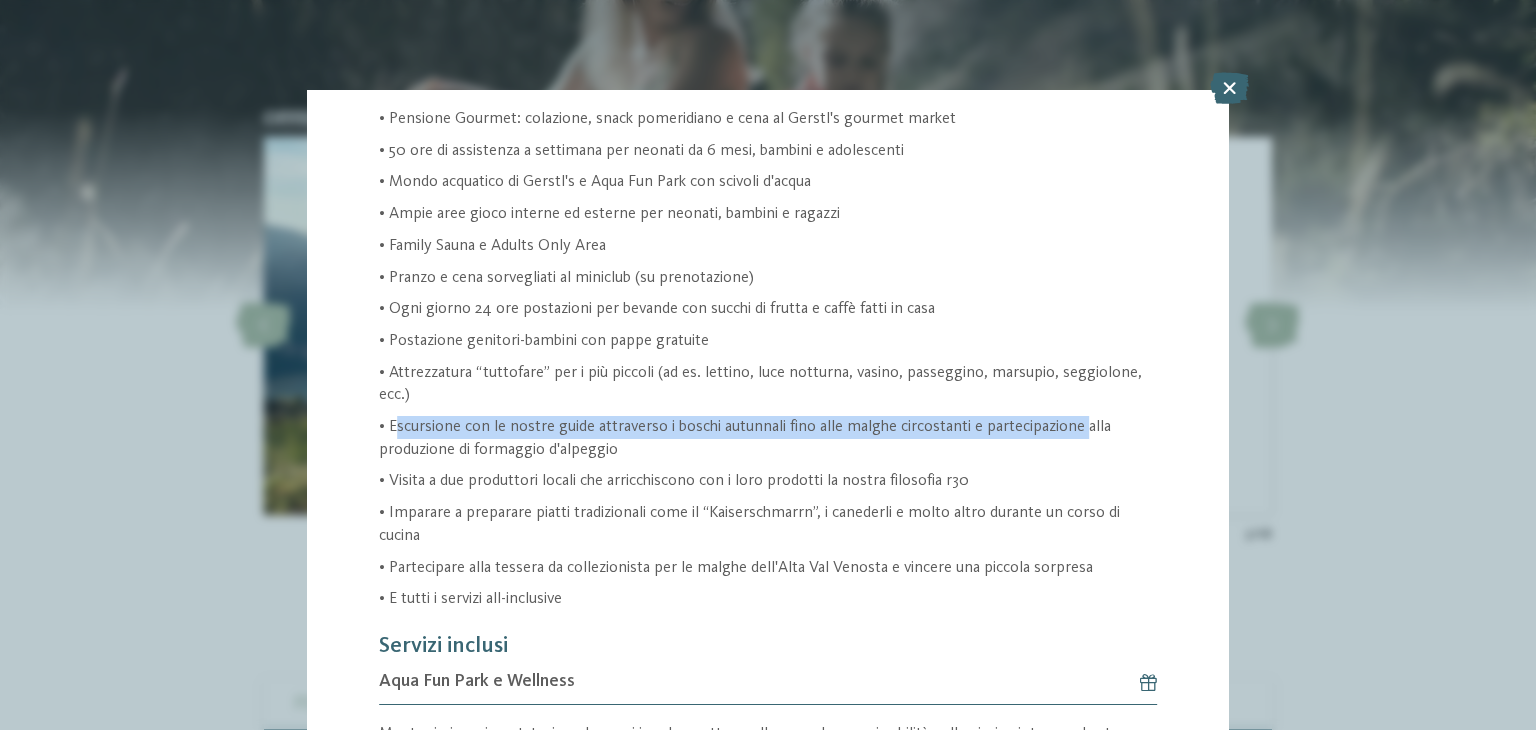 drag, startPoint x: 1085, startPoint y: 425, endPoint x: 396, endPoint y: 421, distance: 689.0116 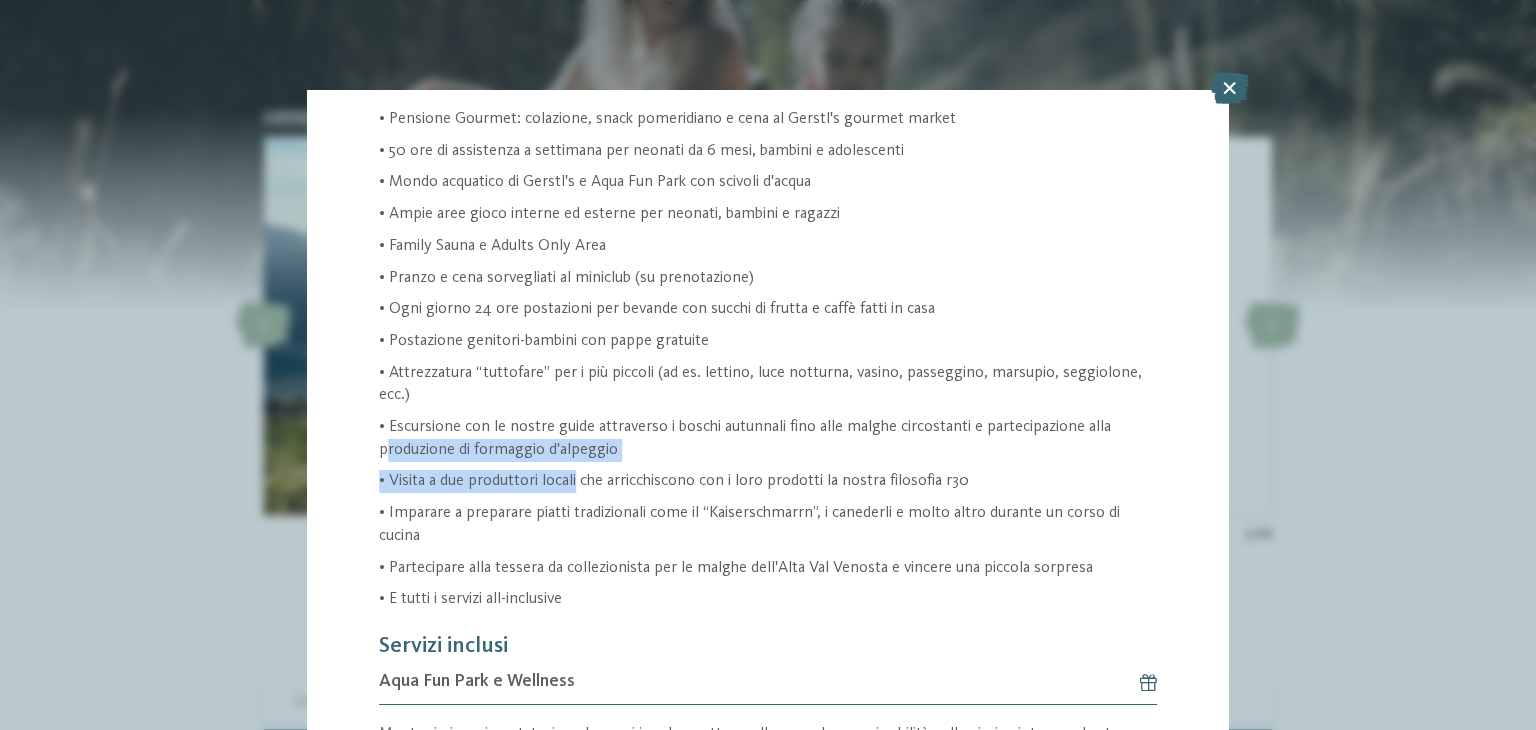 drag, startPoint x: 388, startPoint y: 437, endPoint x: 576, endPoint y: 466, distance: 190.22356 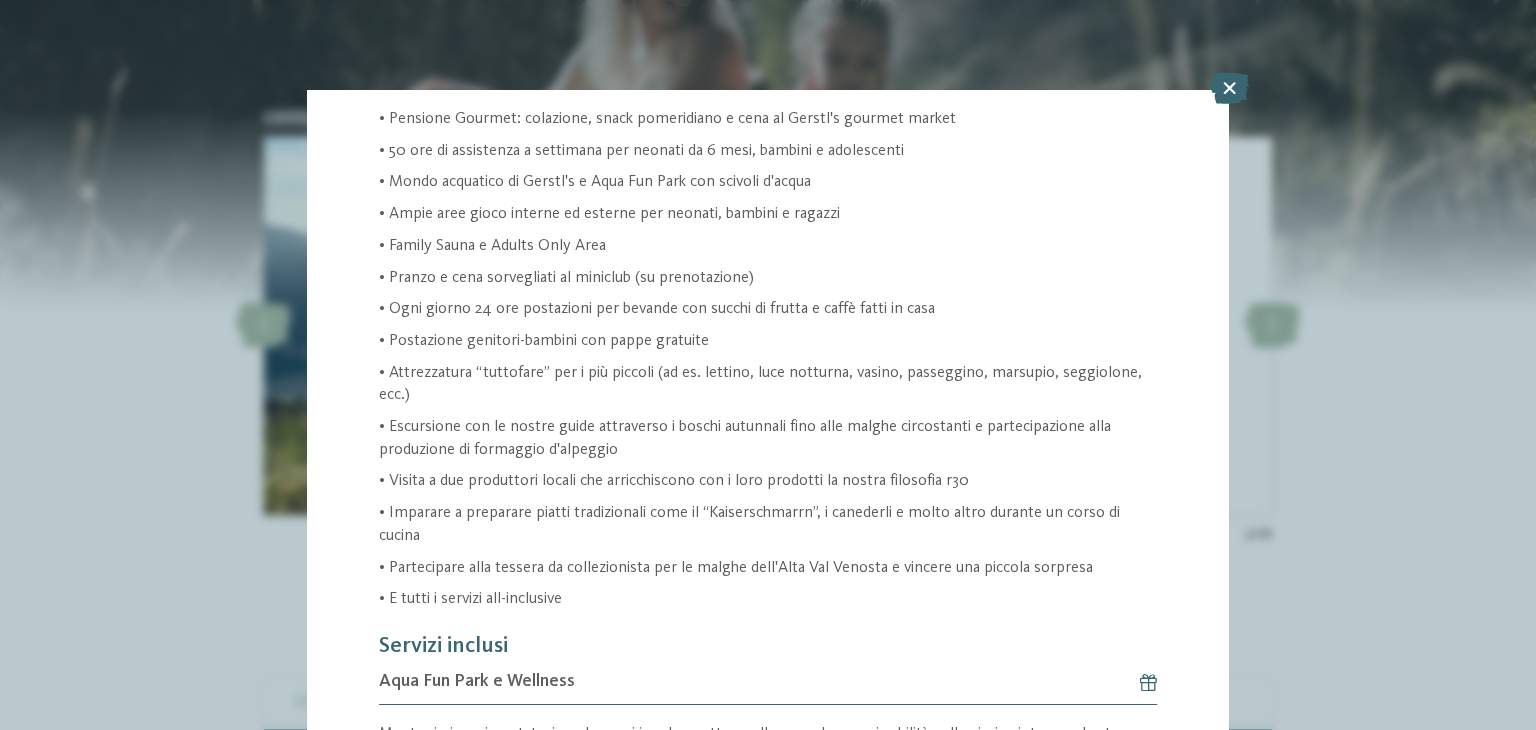 click on "Lasciatevi incantare dalle tradizioni delle malghe della Val Venosta intorno al Lago di Resia! Godetevi momenti magici durante un corso di cucina con specialità regionali ed escursioni nelle tipiche malghe della Val Venosta.
Incluso per Voi:
• Pensione Gourmet: colazione, snack pomeridiano e cena al Gerstl's gourmet market
• 50 ore di assistenza a settimana per neonati da 6 mesi, bambini e adolescenti
• Mondo acquatico di Gerstl's e Aqua Fun Park con scivoli d'acqua
• Ampie aree gioco interne ed esterne per neonati, bambini e ragazzi
• Family Sauna e Adults Only Area
• Pranzo e cena sorvegliati al miniclub (su prenotazione)
• Ogni giorno 24 ore postazioni per bevande con succhi di frutta e caffè fatti in casa
• Postazione genitori-bambini con pappe gratuite
• E tutti i servizi all-inclusive" at bounding box center [768, 284] 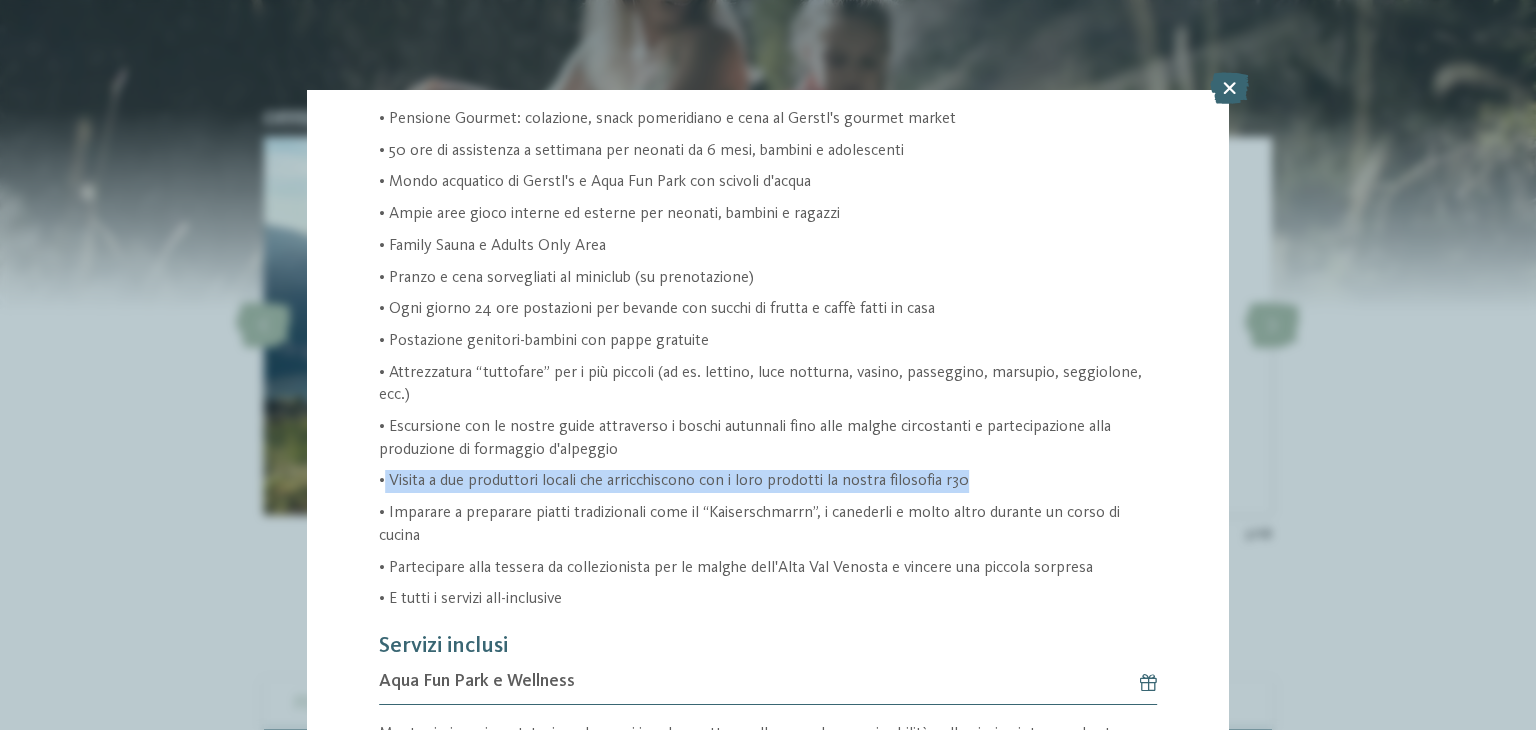 drag, startPoint x: 385, startPoint y: 476, endPoint x: 1052, endPoint y: 480, distance: 667.012 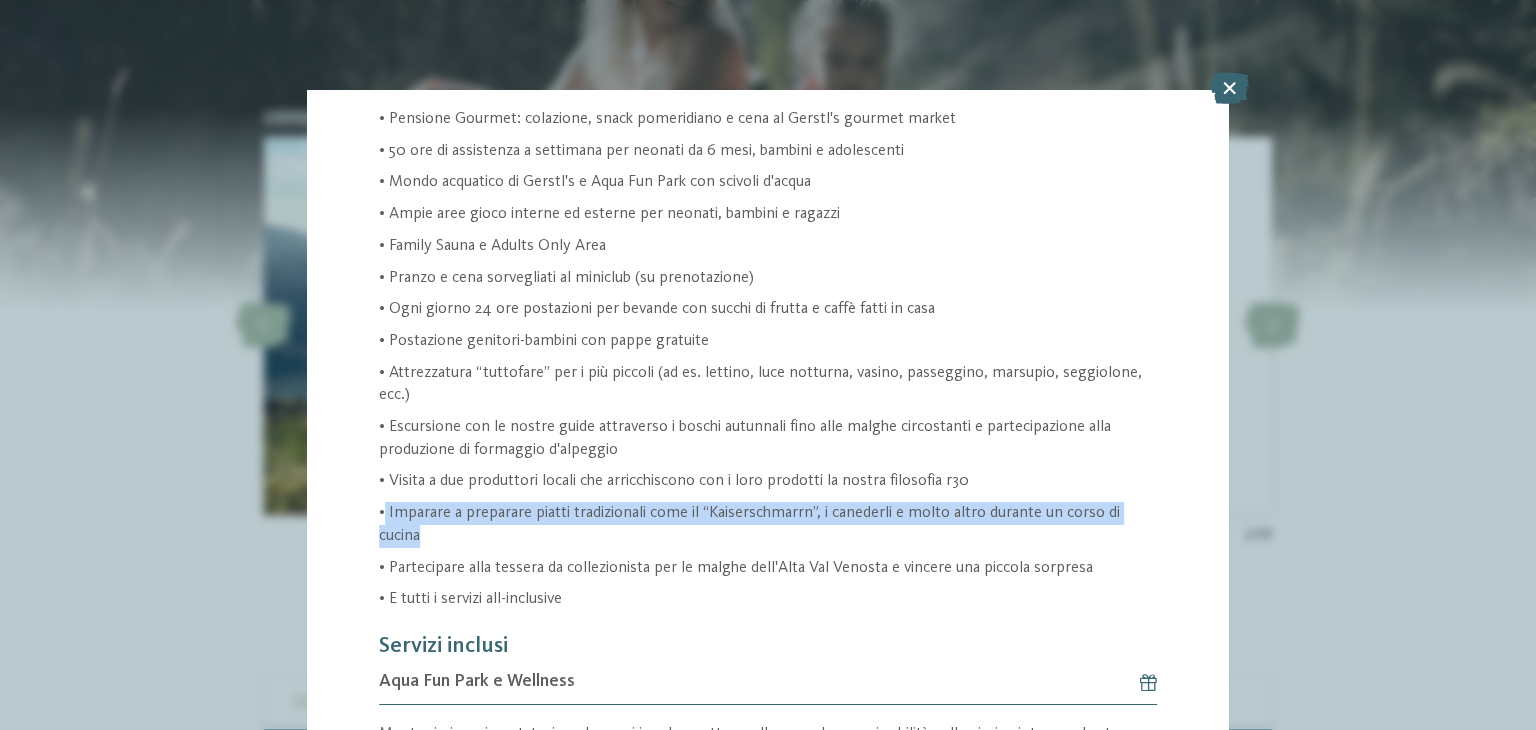drag, startPoint x: 395, startPoint y: 511, endPoint x: 920, endPoint y: 533, distance: 525.46075 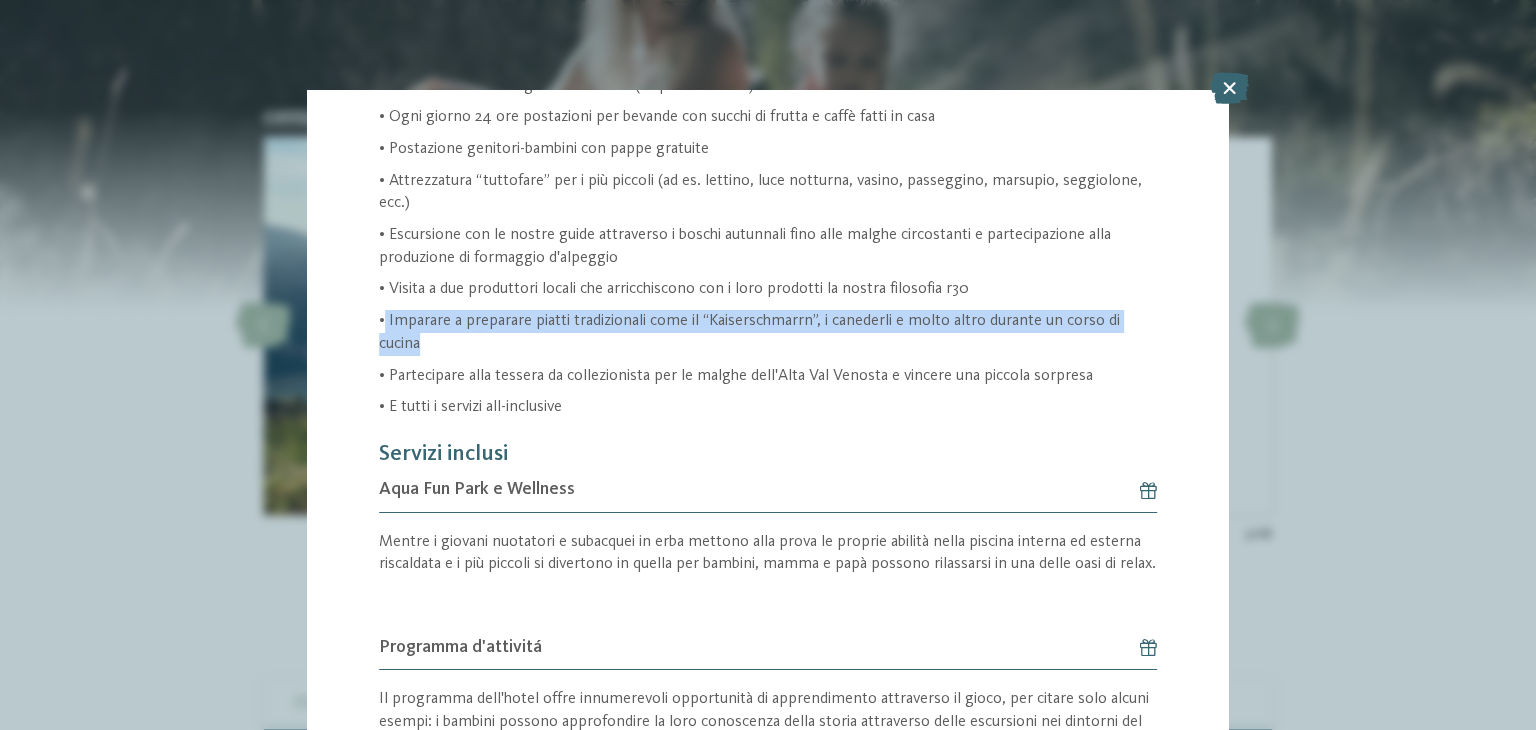 scroll, scrollTop: 700, scrollLeft: 0, axis: vertical 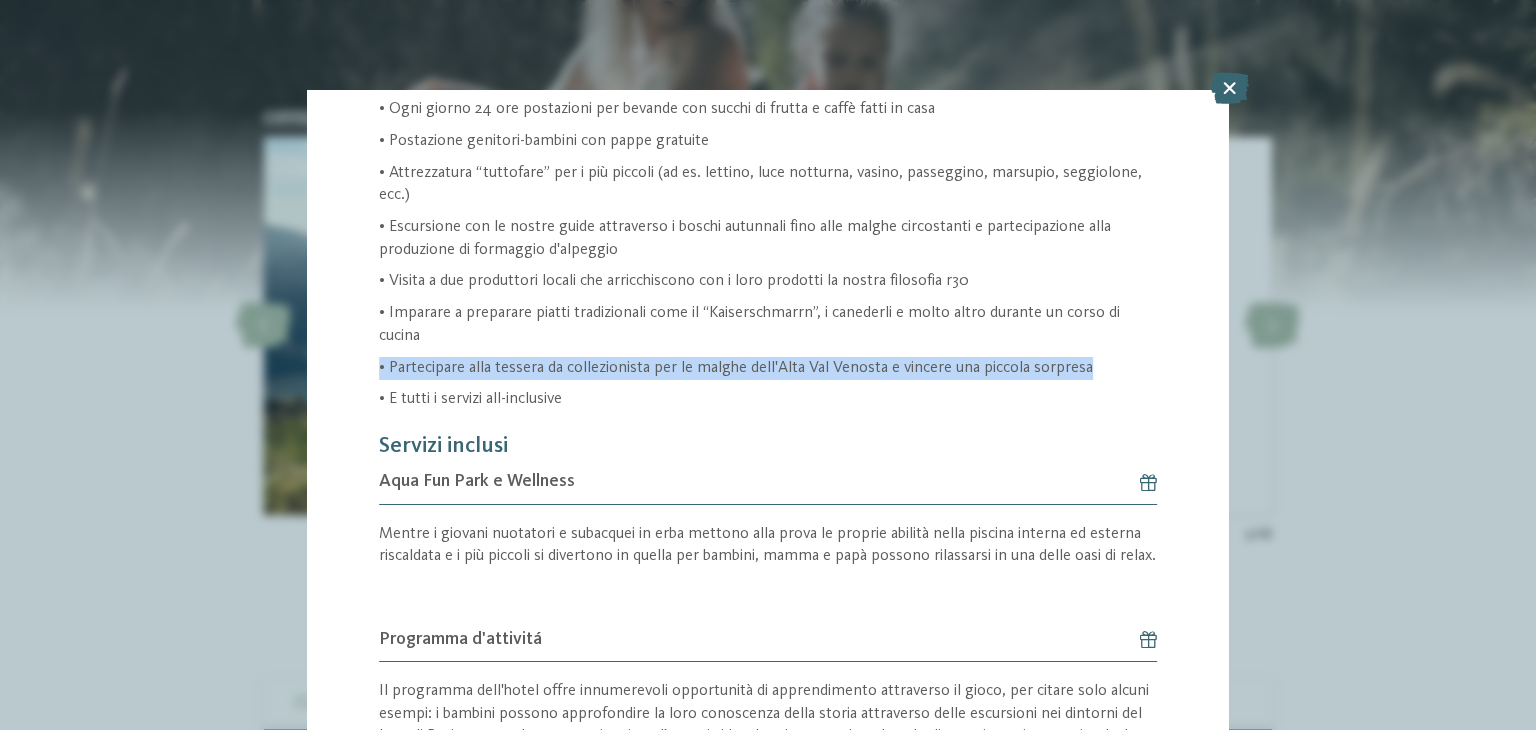 drag, startPoint x: 398, startPoint y: 361, endPoint x: 1088, endPoint y: 350, distance: 690.08765 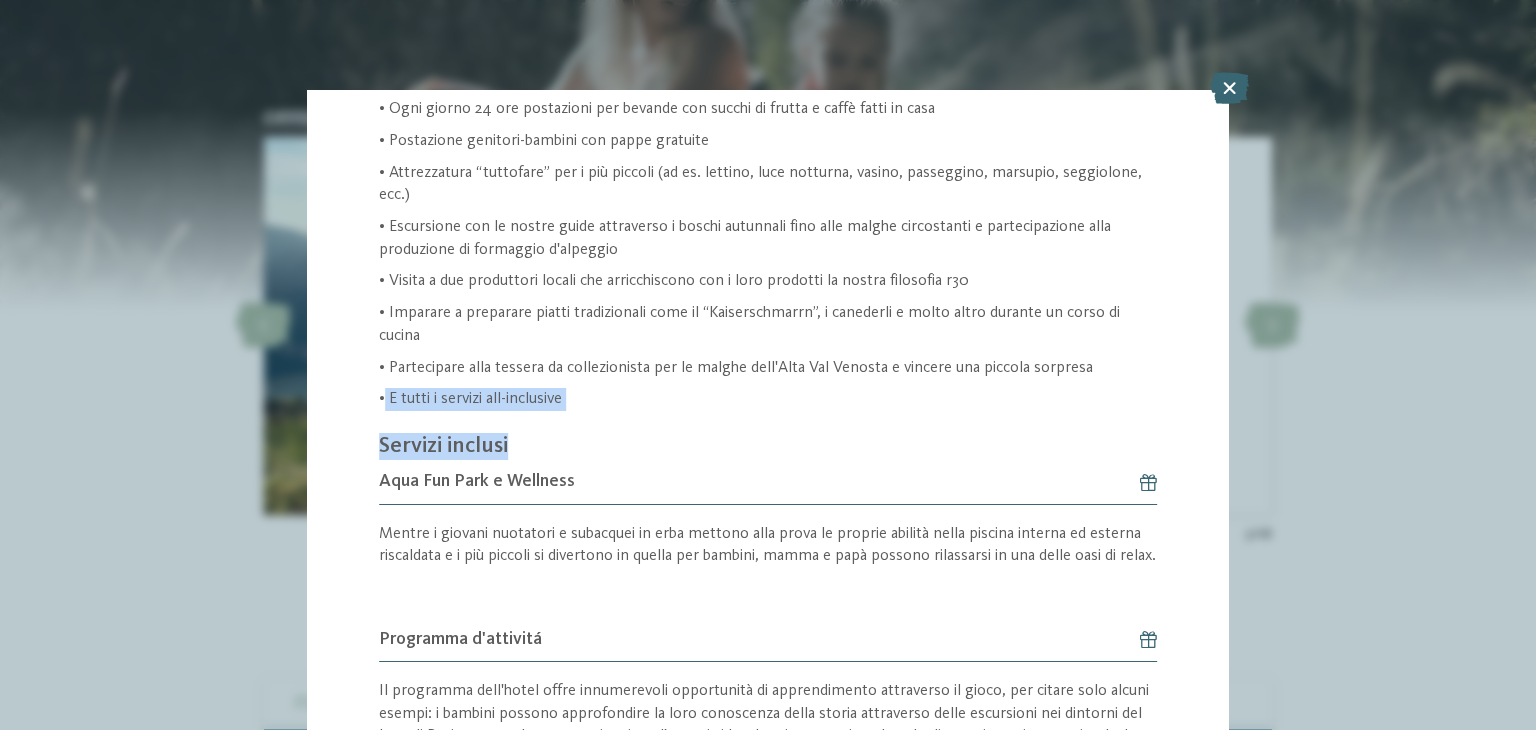 drag, startPoint x: 399, startPoint y: 392, endPoint x: 632, endPoint y: 427, distance: 235.61409 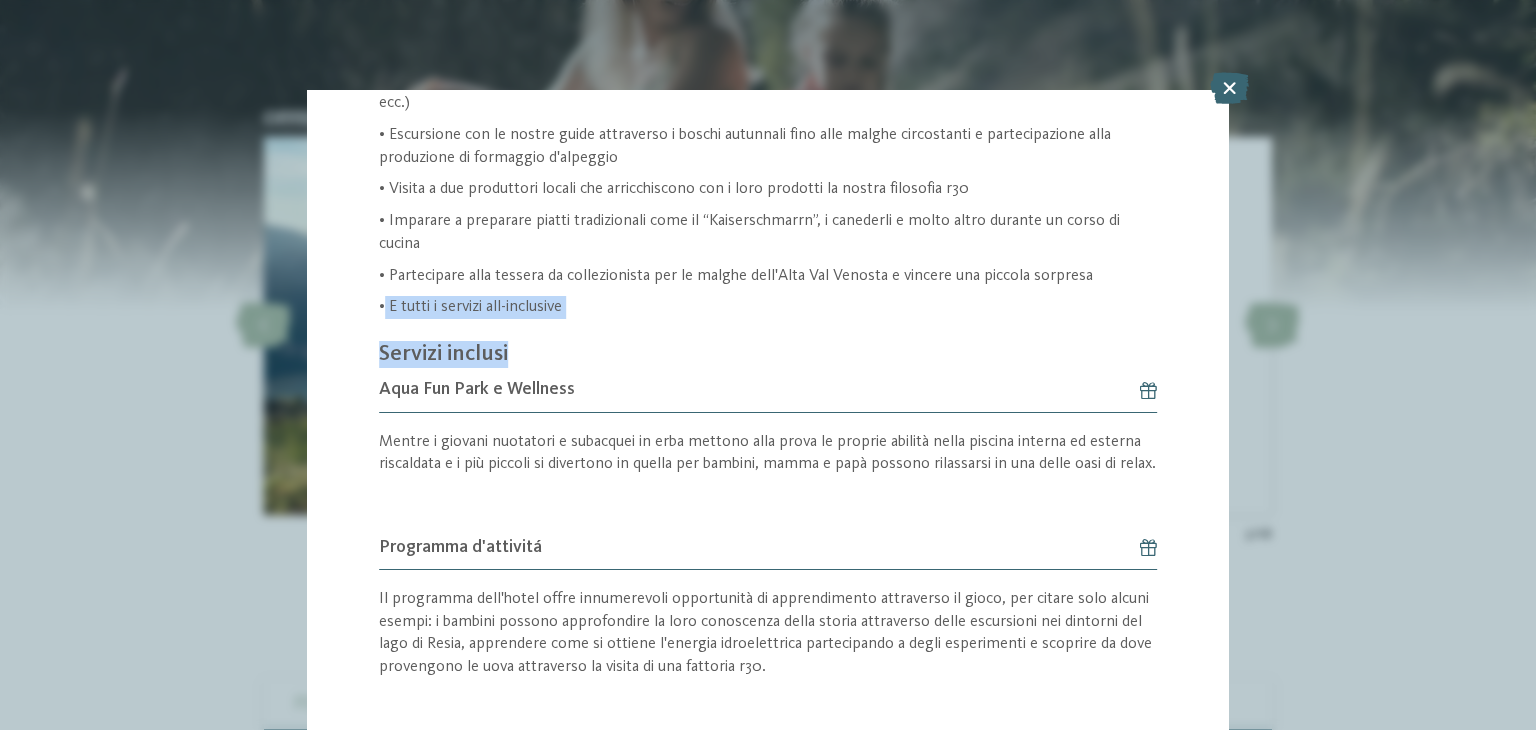 scroll, scrollTop: 1000, scrollLeft: 0, axis: vertical 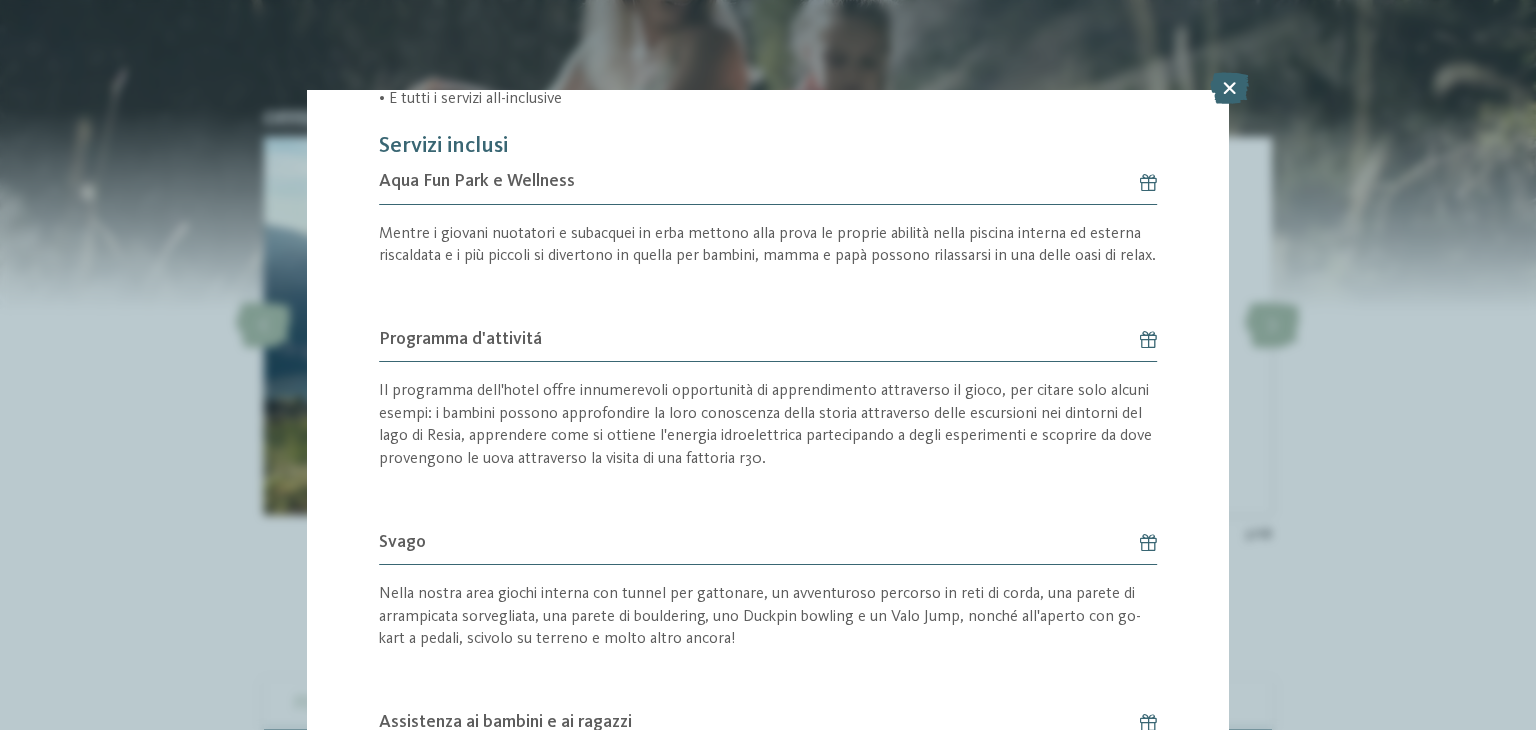 click on "Mentre i giovani nuotatori e subacquei in erba mettono alla prova le proprie abilità nella piscina interna ed esterna riscaldata e i più piccoli si divertono in quella per bambini, mamma e papà possono rilassarsi in una delle oasi di relax." at bounding box center (768, 245) 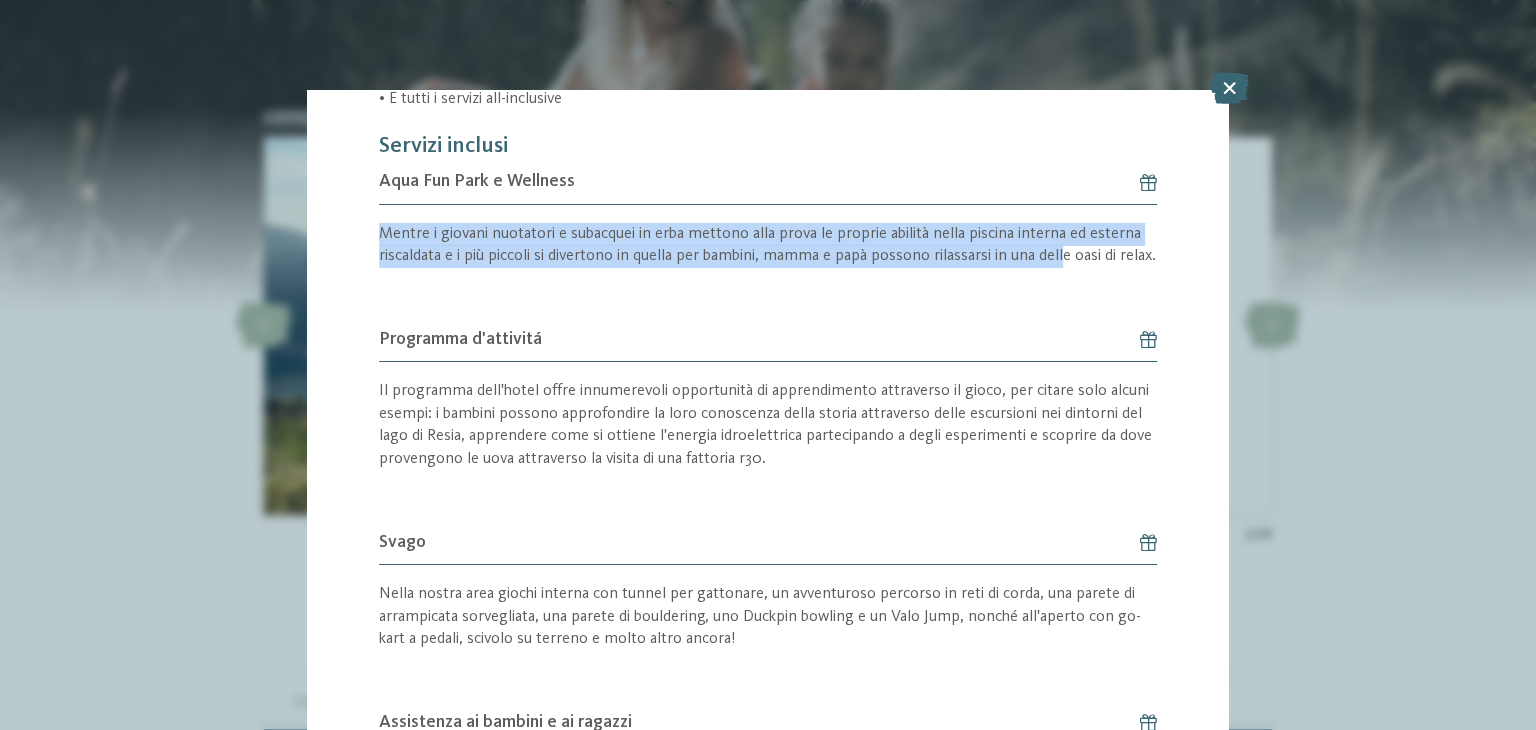 drag, startPoint x: 368, startPoint y: 228, endPoint x: 1064, endPoint y: 262, distance: 696.82996 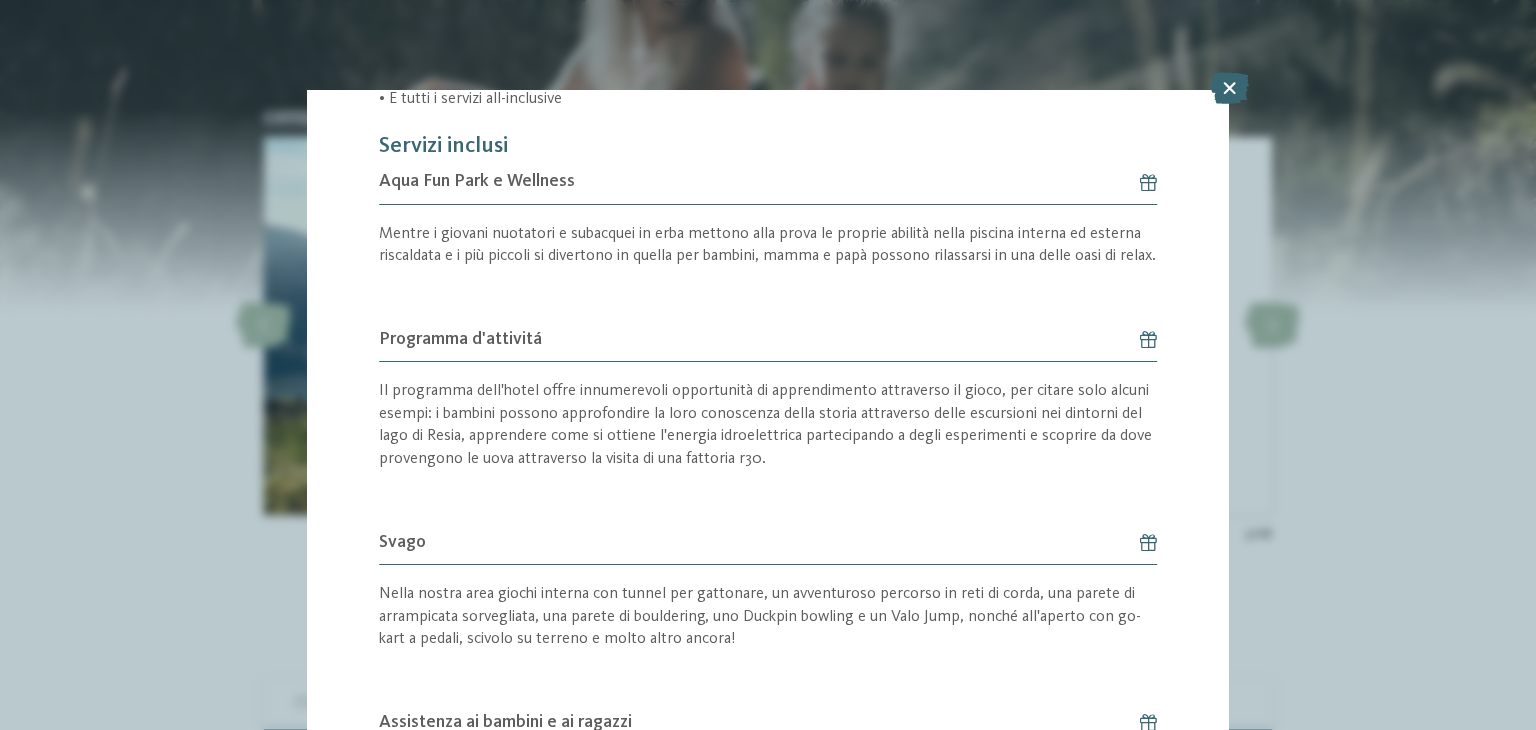 click on "Mentre i giovani nuotatori e subacquei in erba mettono alla prova le proprie abilità nella piscina interna ed esterna riscaldata e i più piccoli si divertono in quella per bambini, mamma e papà possono rilassarsi in una delle oasi di relax." at bounding box center (768, 261) 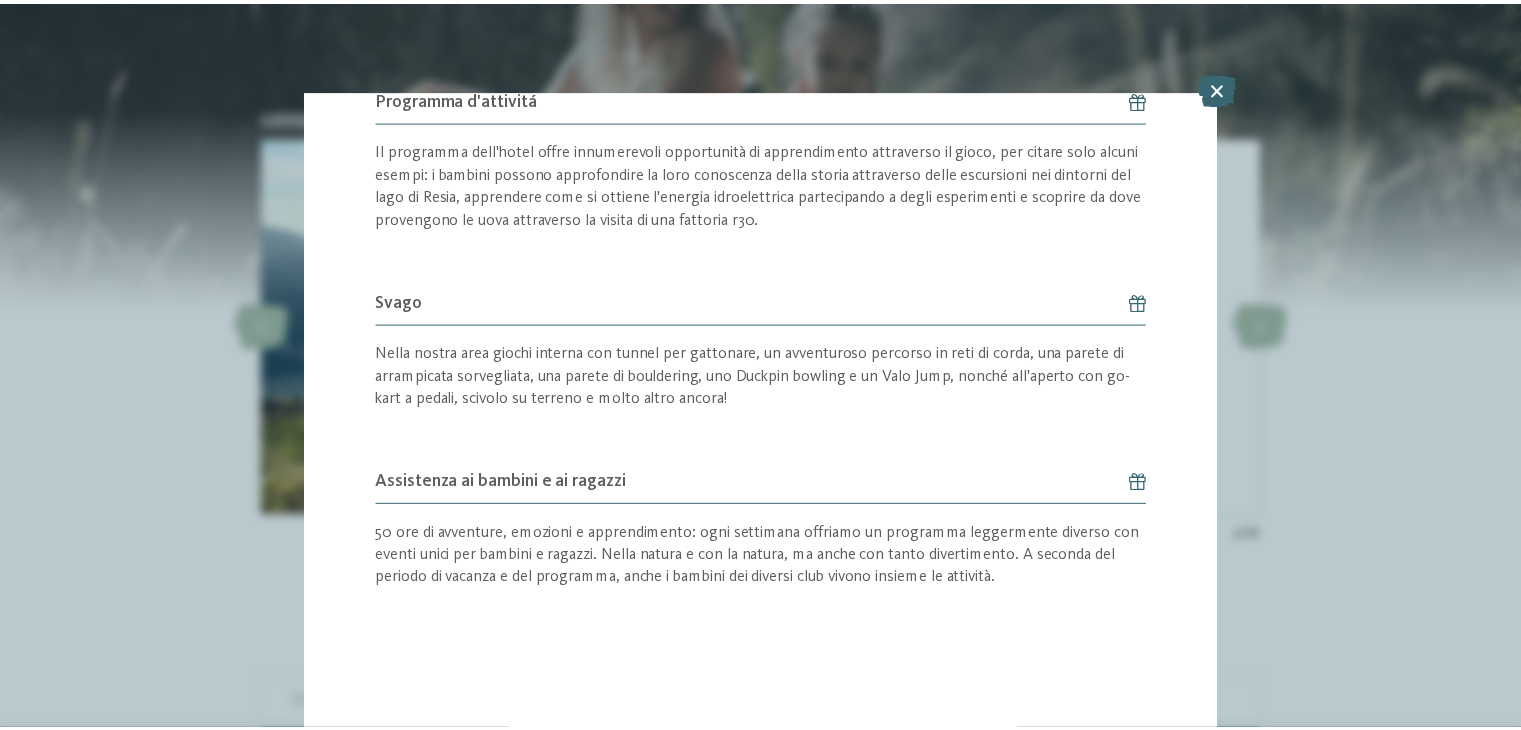 scroll, scrollTop: 1276, scrollLeft: 0, axis: vertical 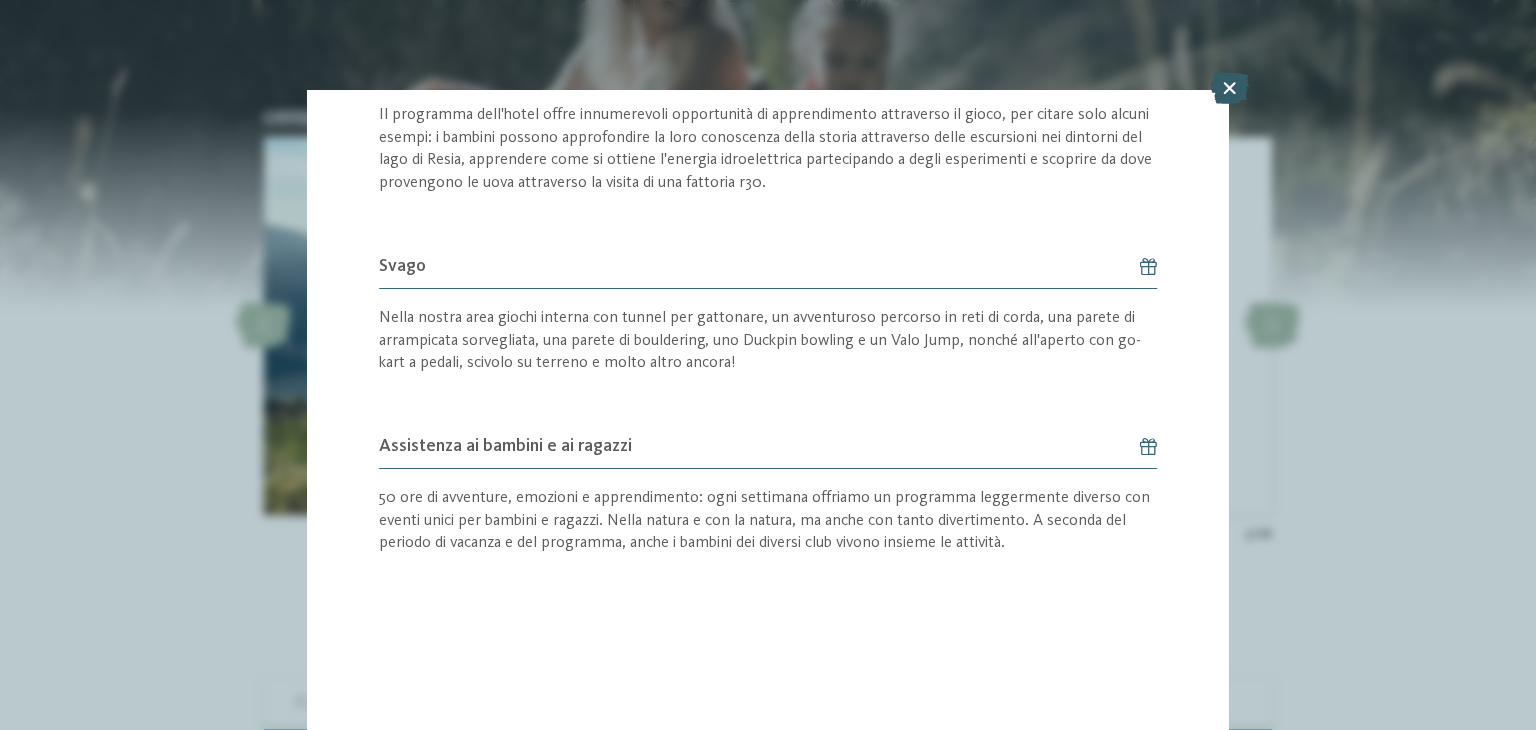 click at bounding box center (1229, 88) 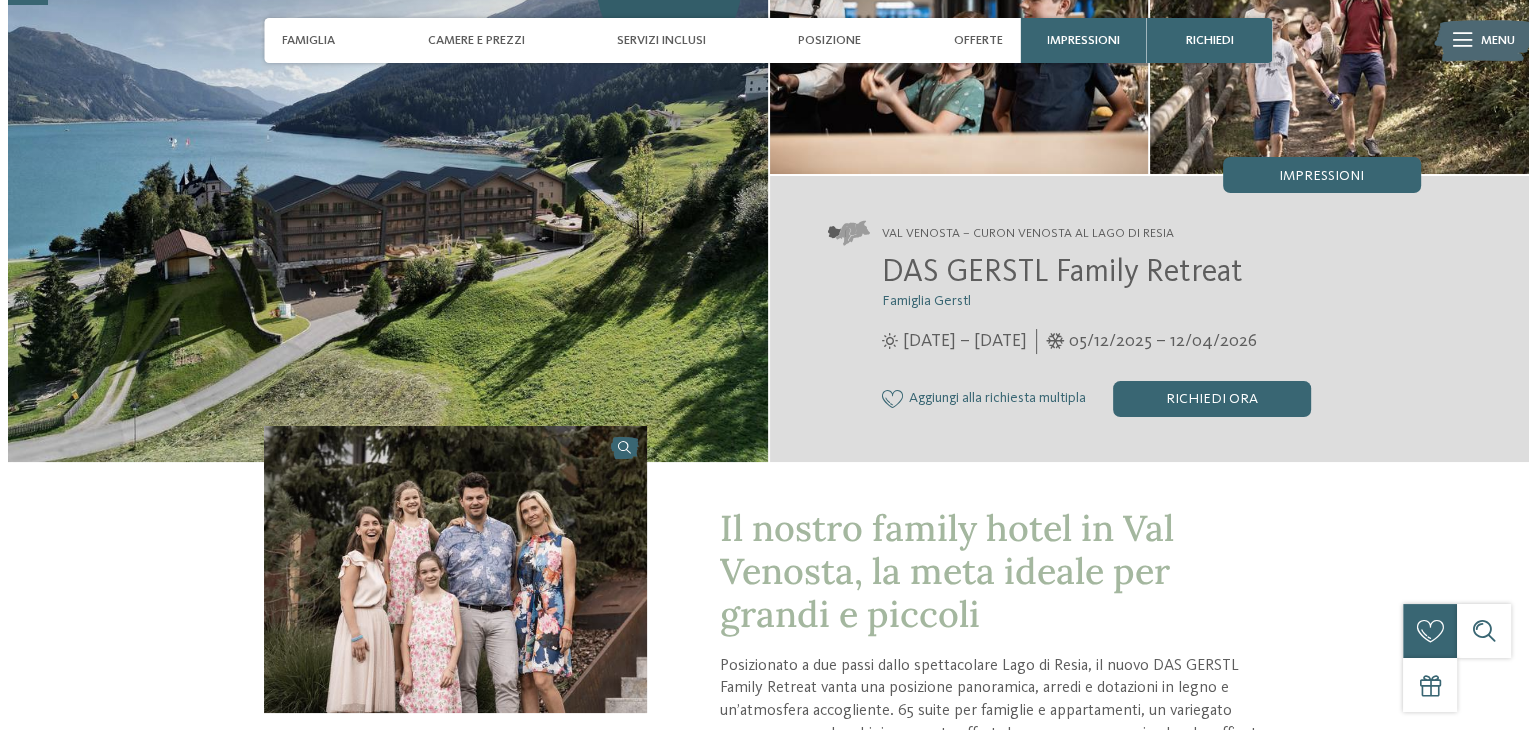 scroll, scrollTop: 0, scrollLeft: 0, axis: both 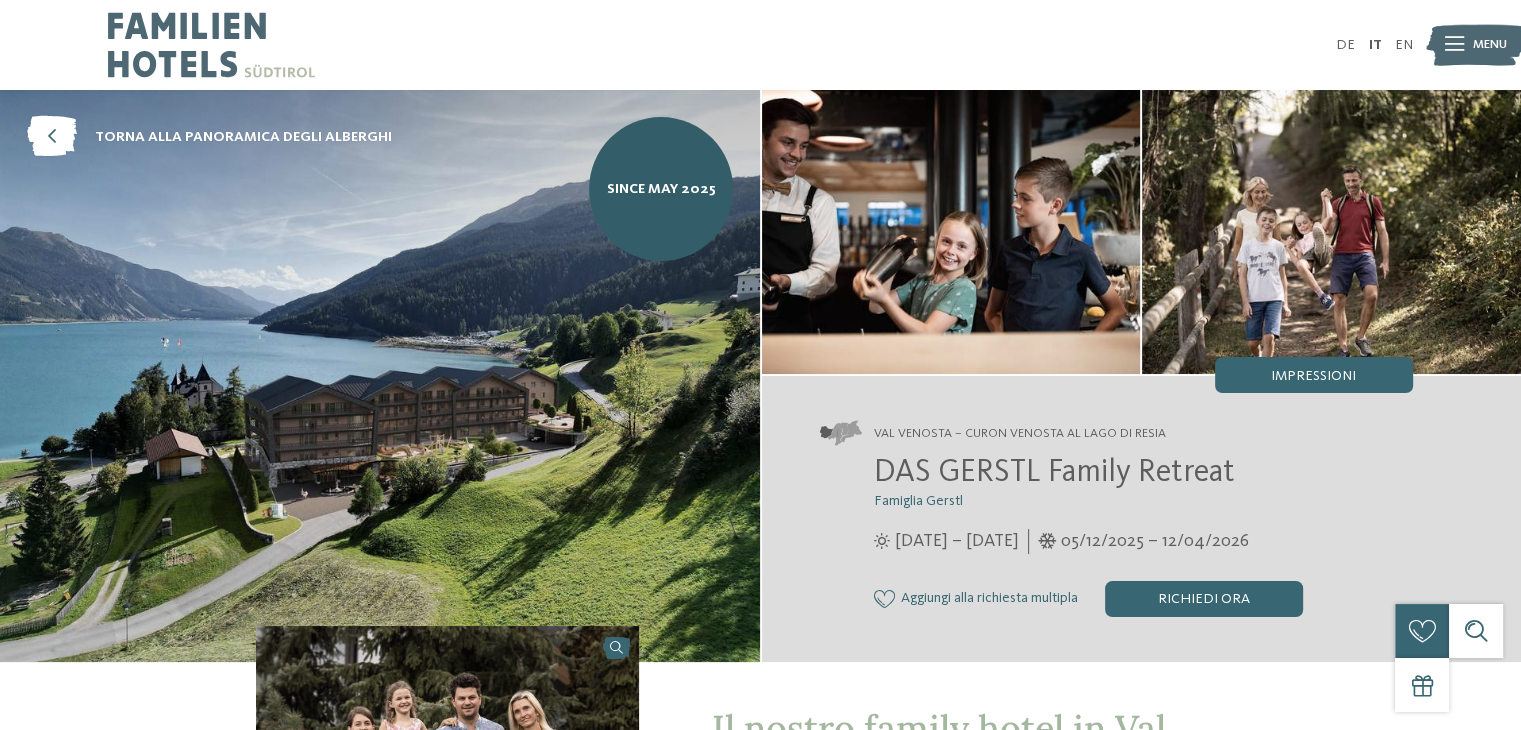 click at bounding box center (1454, 45) 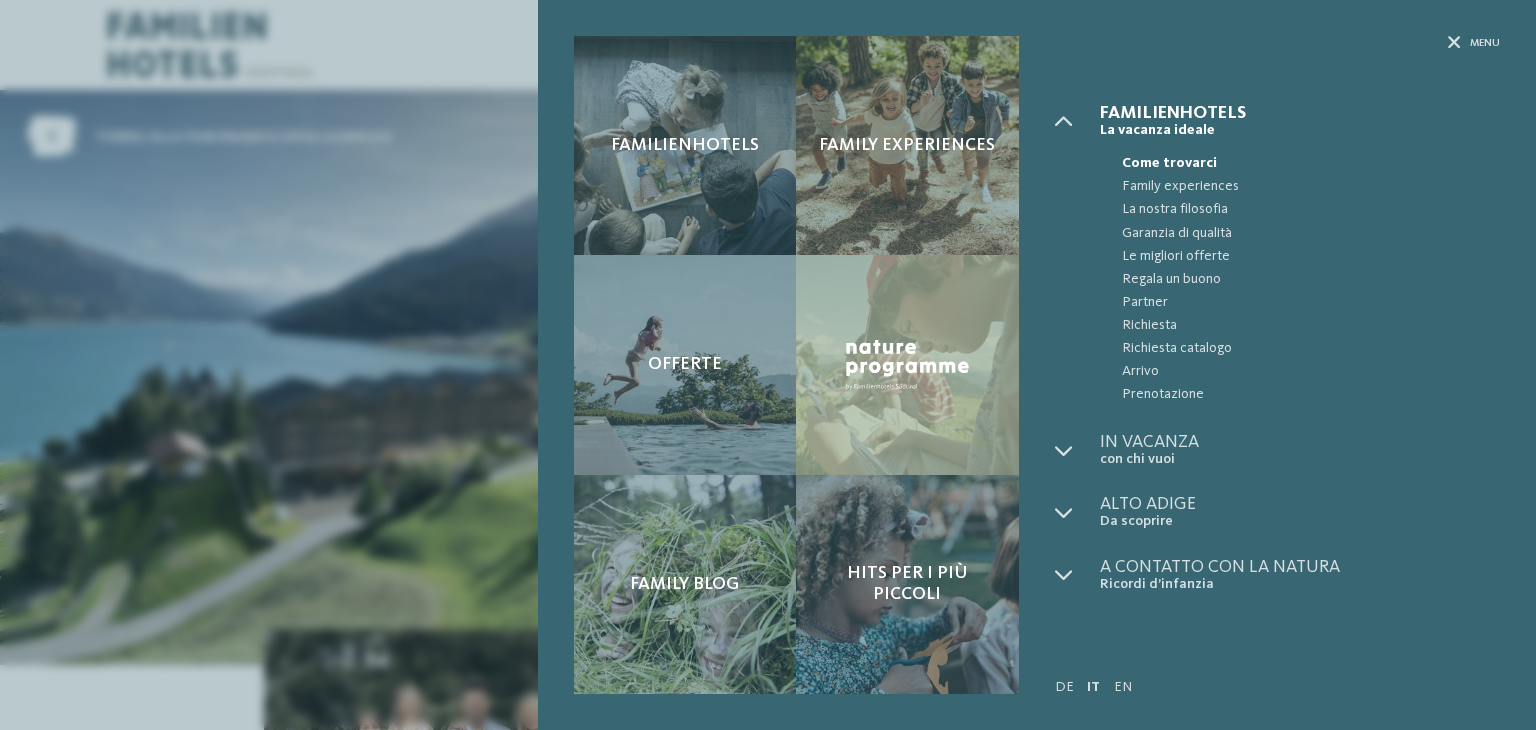 click on "Come trovarci" at bounding box center [1311, 163] 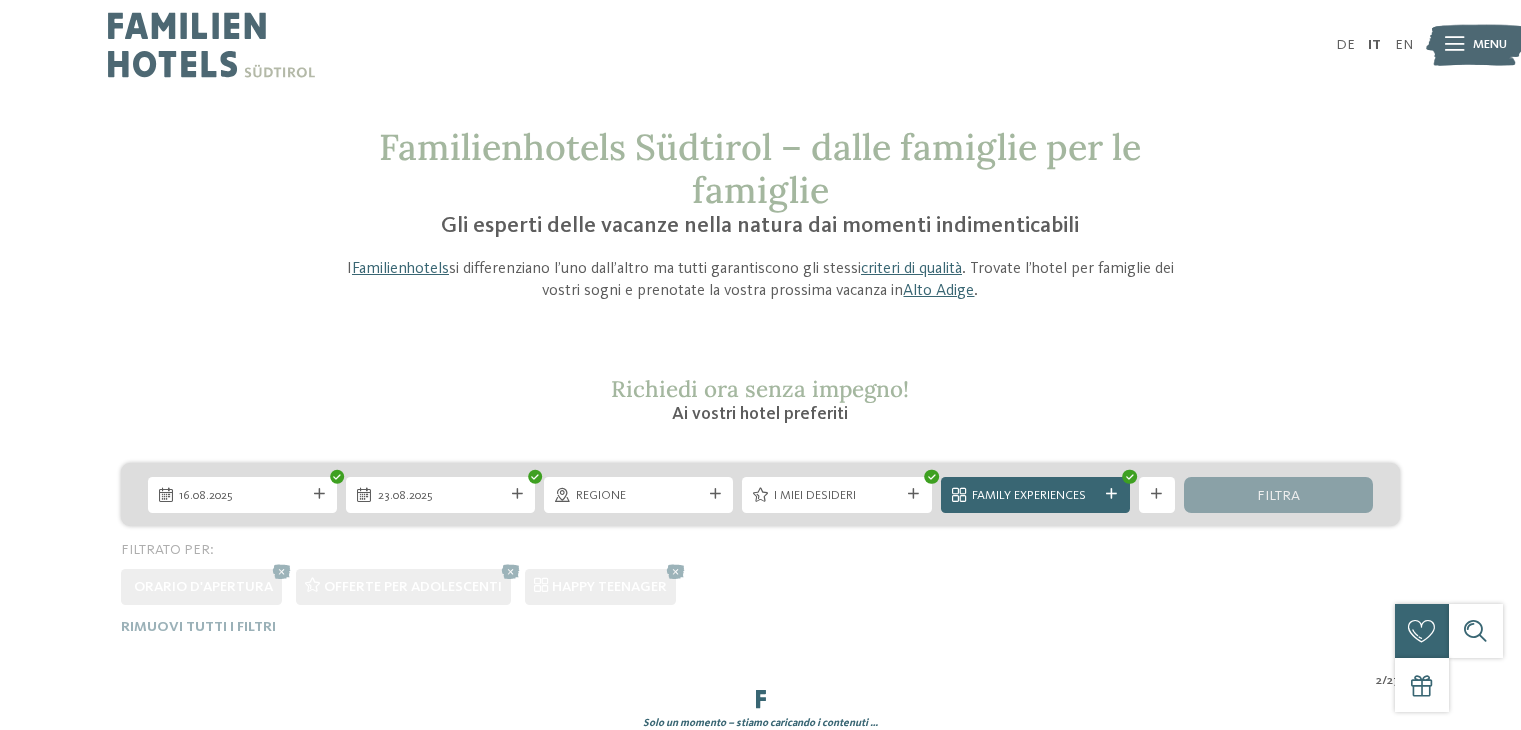 scroll, scrollTop: 0, scrollLeft: 0, axis: both 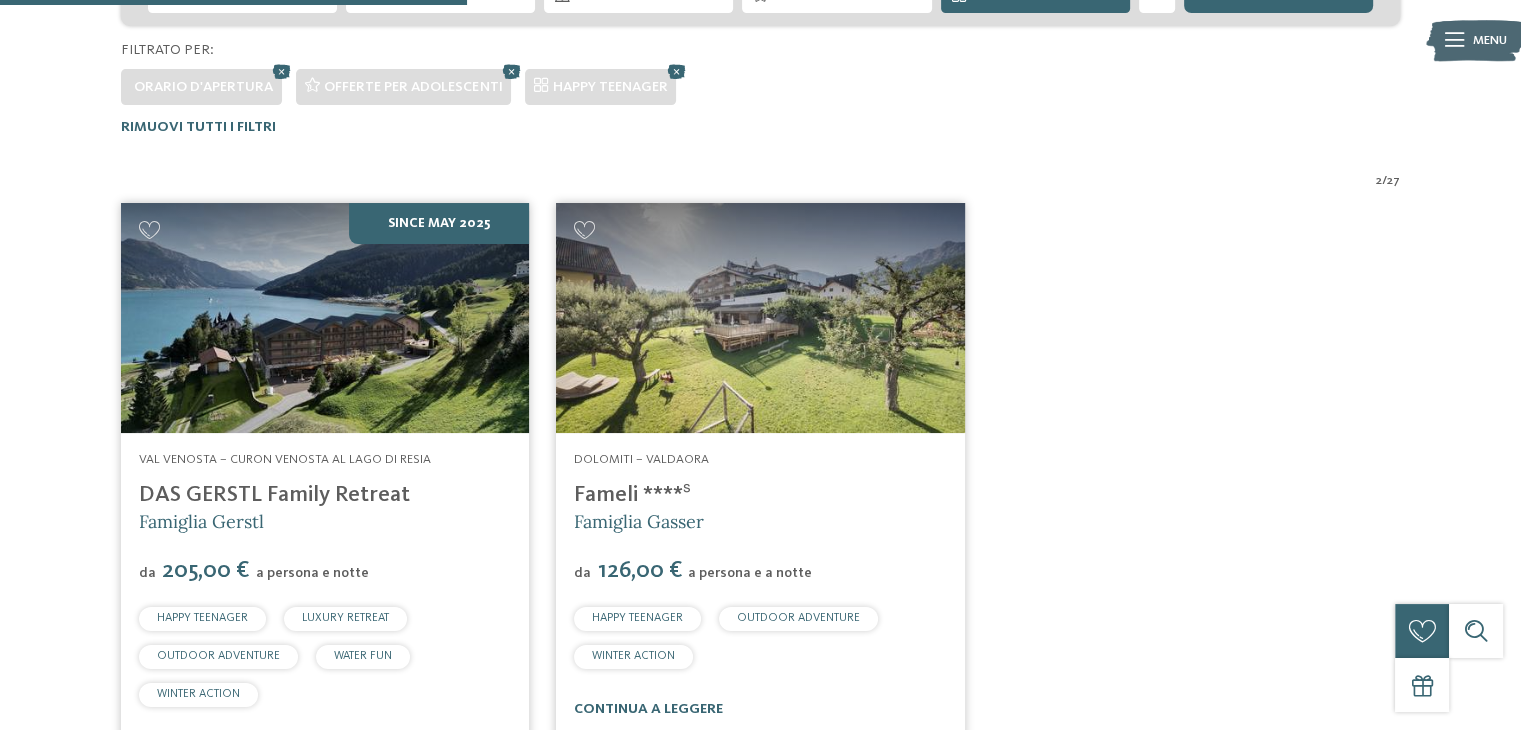 drag, startPoint x: 137, startPoint y: 494, endPoint x: 347, endPoint y: 501, distance: 210.11664 